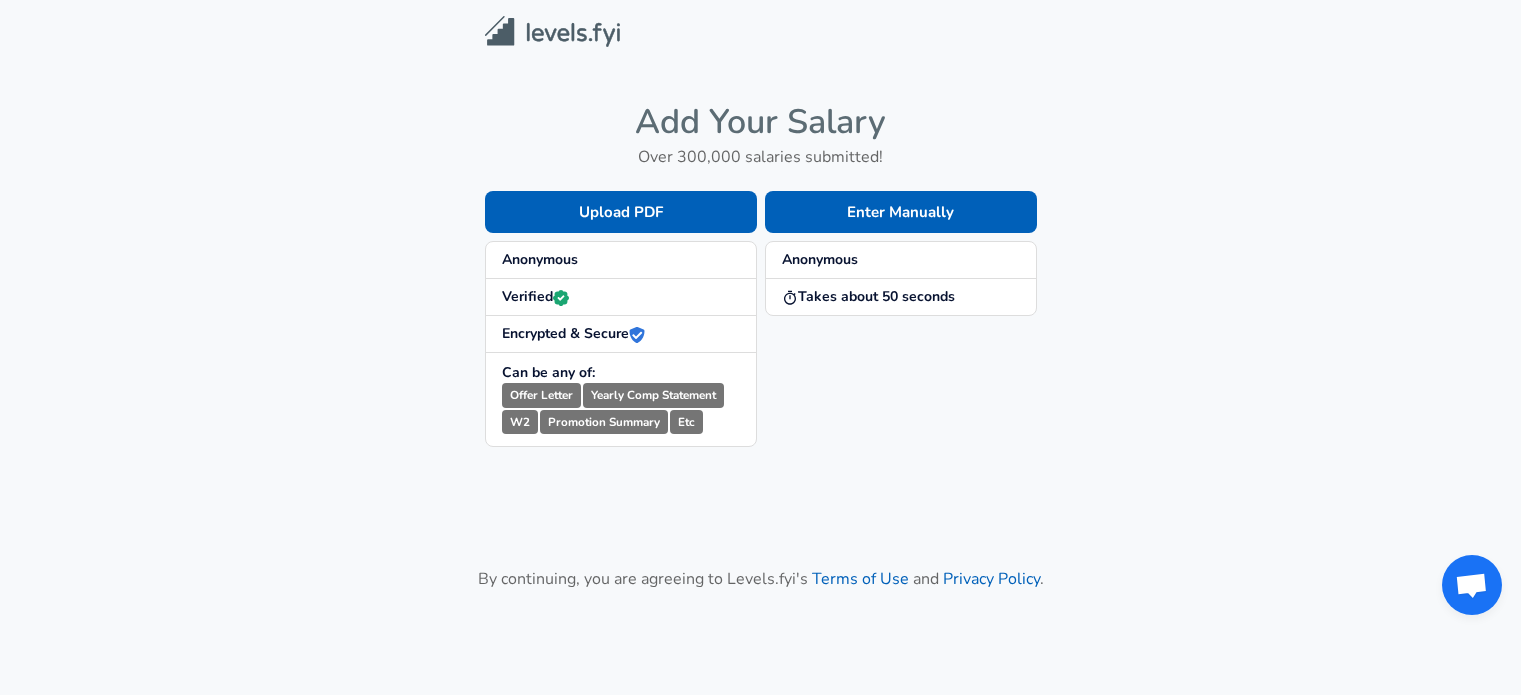 scroll, scrollTop: 0, scrollLeft: 0, axis: both 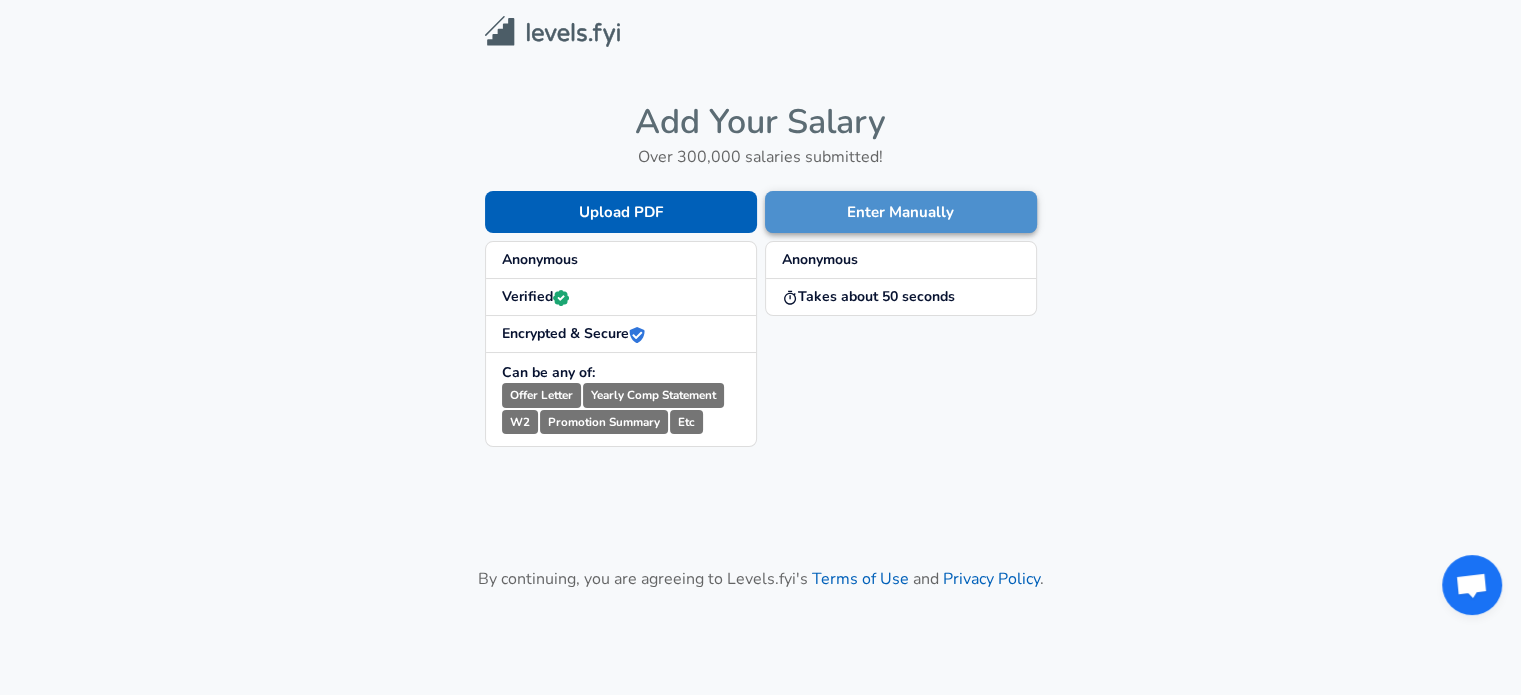 click on "Enter Manually" at bounding box center (901, 212) 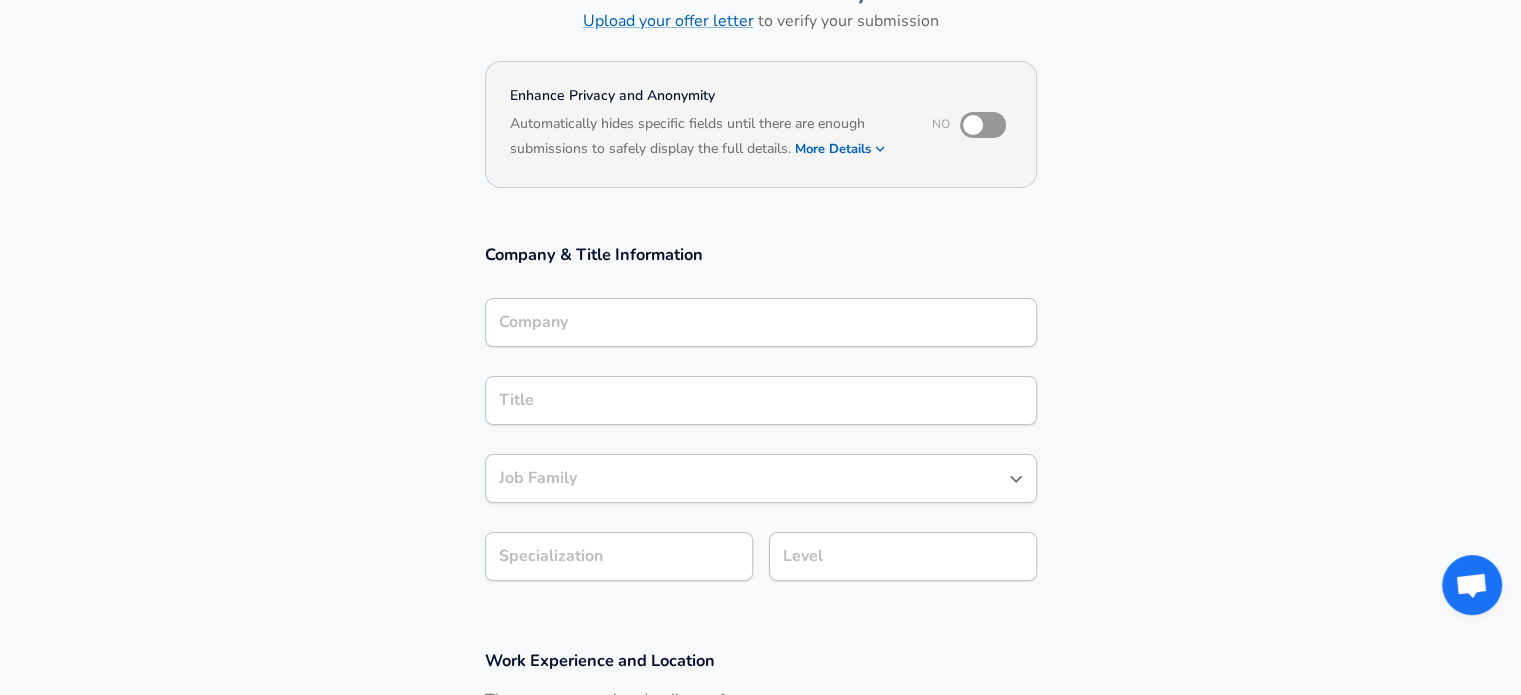 scroll, scrollTop: 143, scrollLeft: 0, axis: vertical 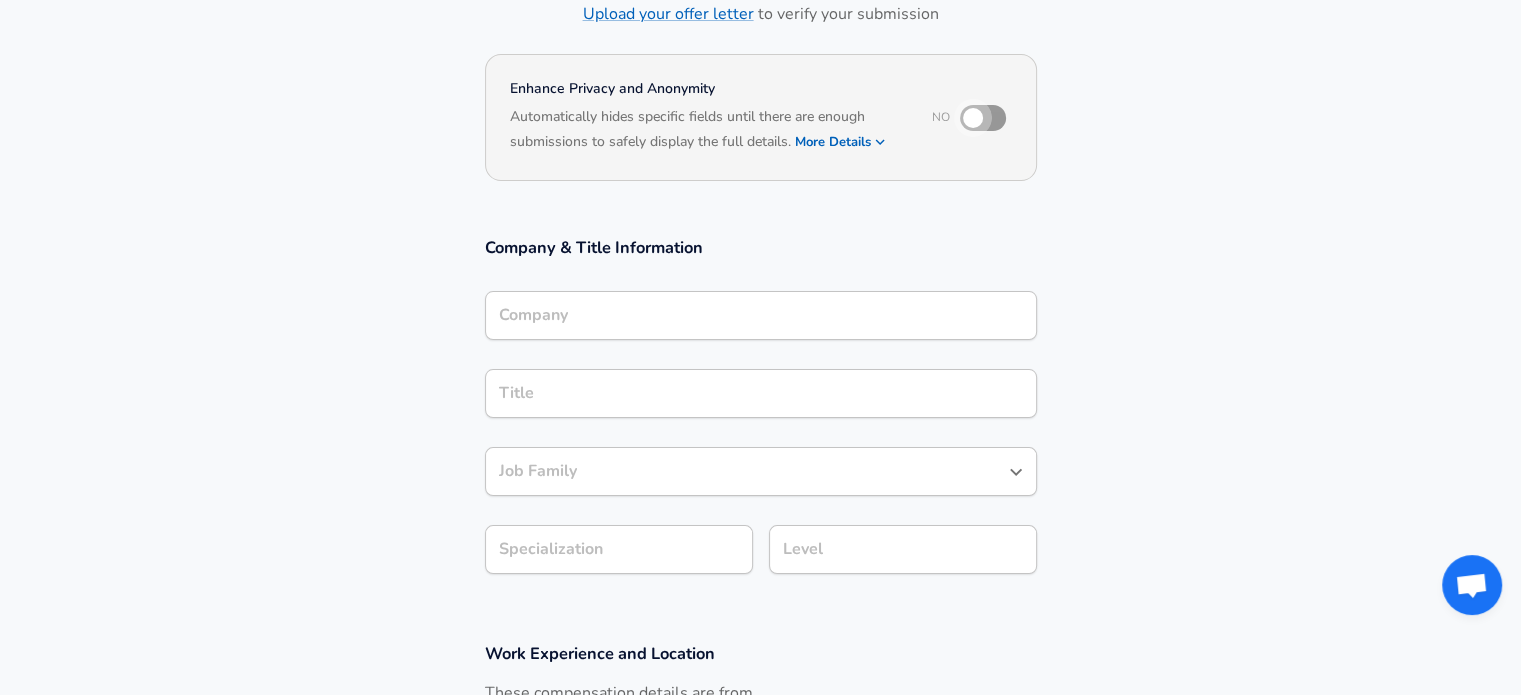 click at bounding box center (973, 118) 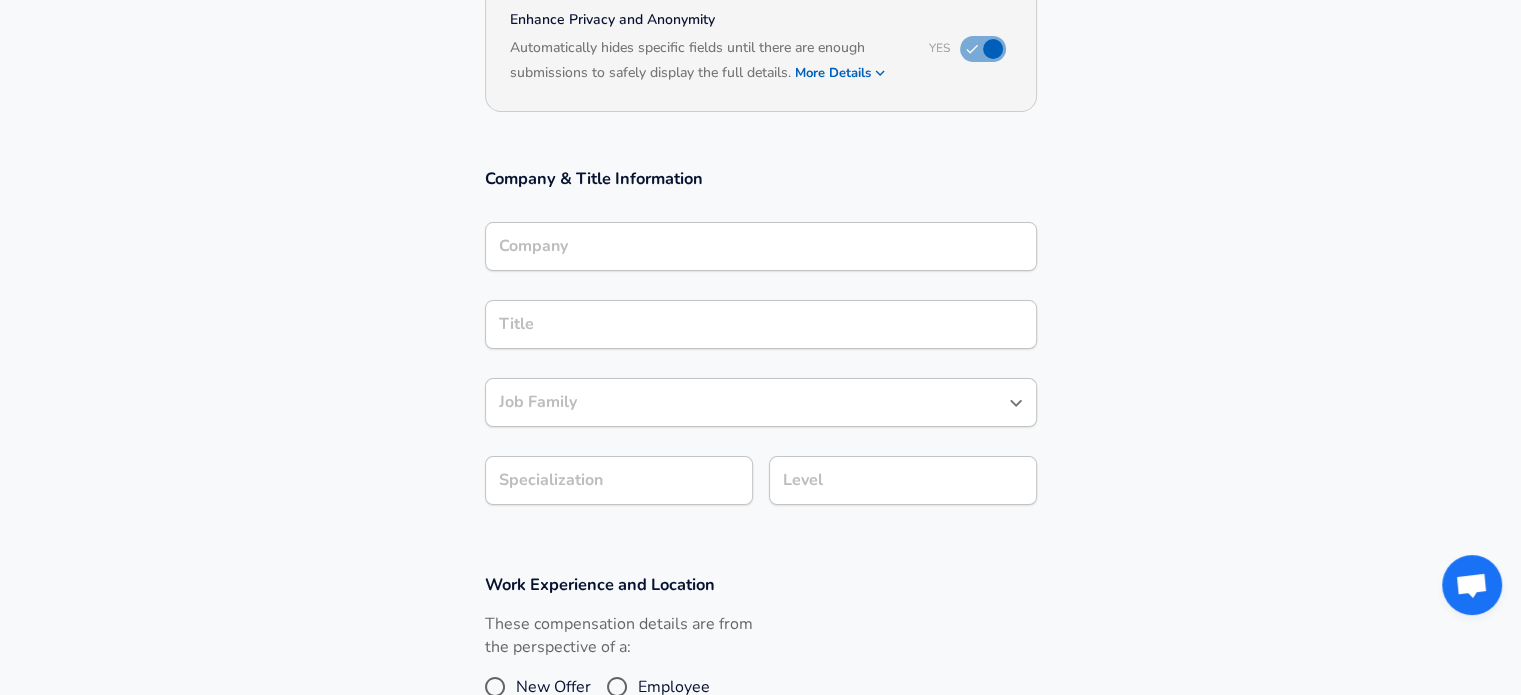 scroll, scrollTop: 224, scrollLeft: 0, axis: vertical 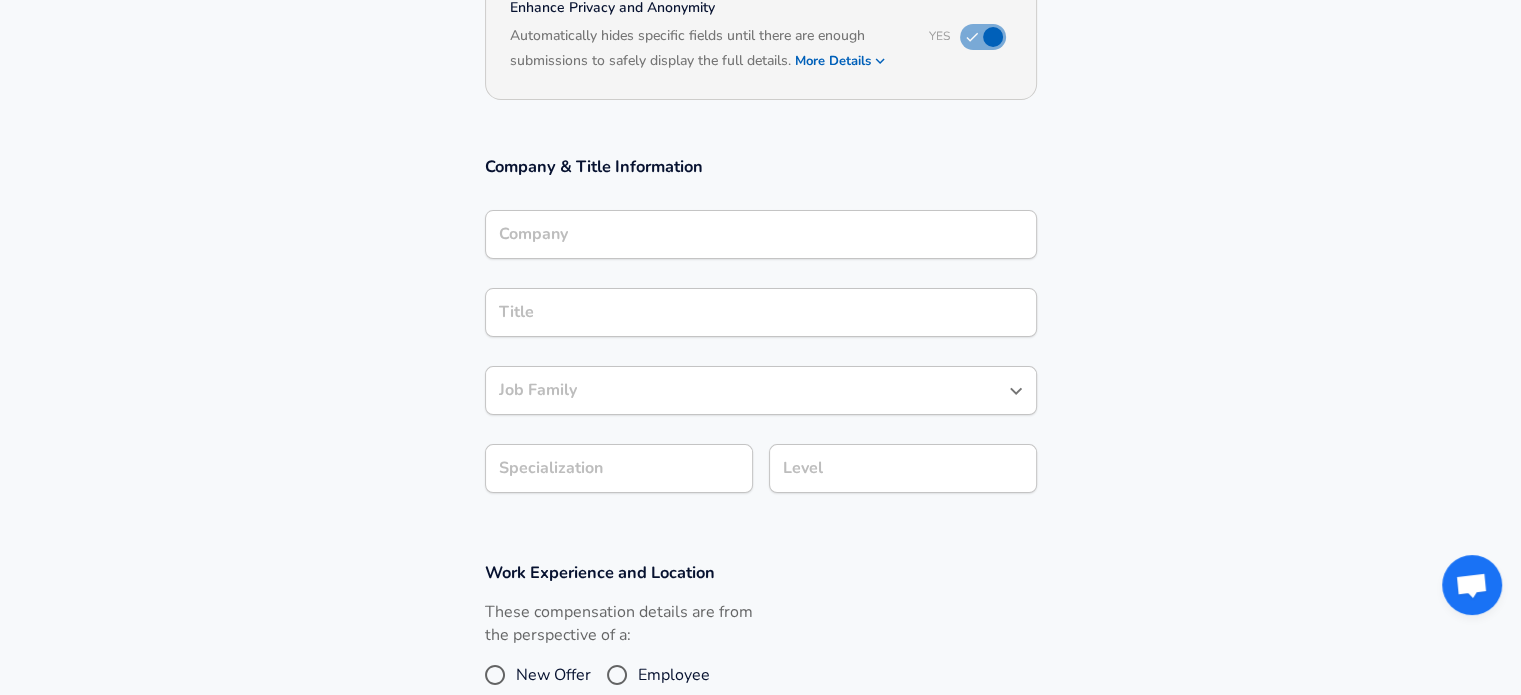 click on "More Details" at bounding box center (841, 61) 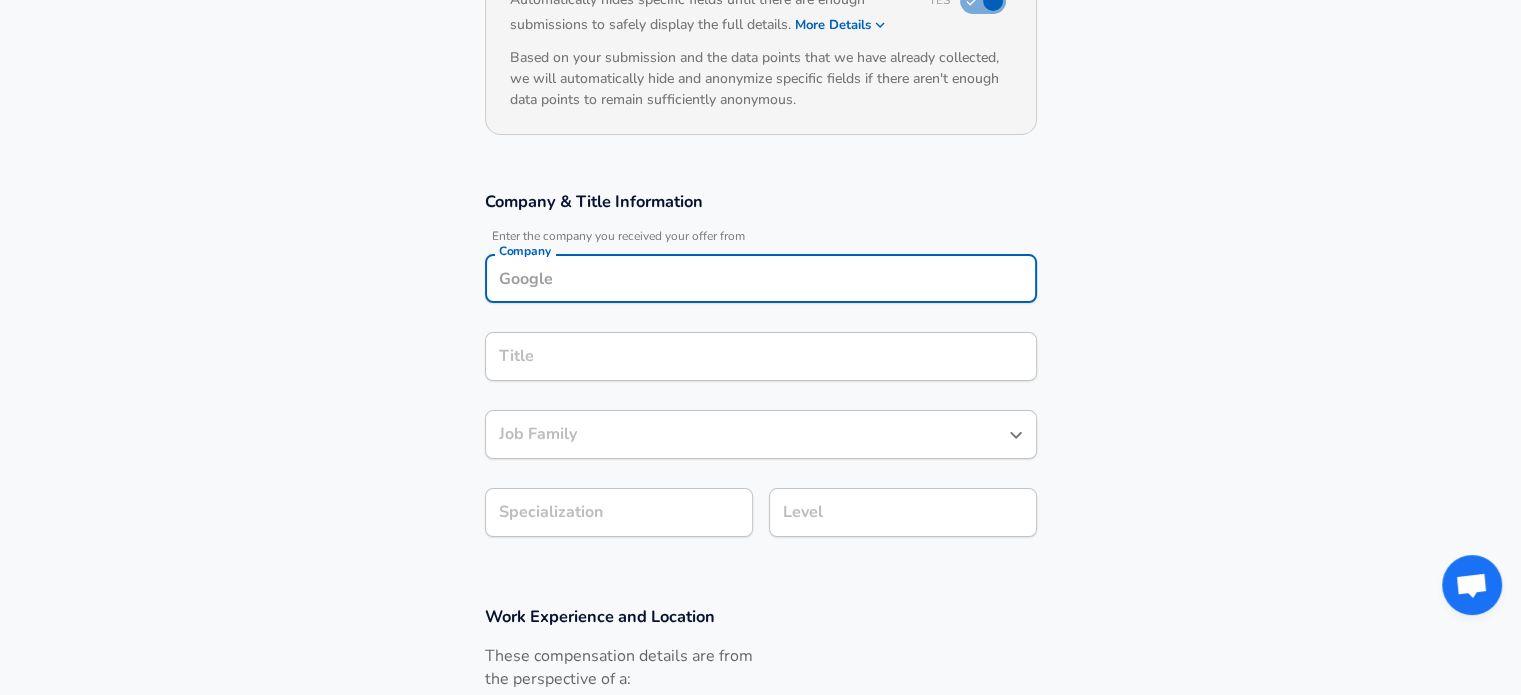scroll, scrollTop: 280, scrollLeft: 0, axis: vertical 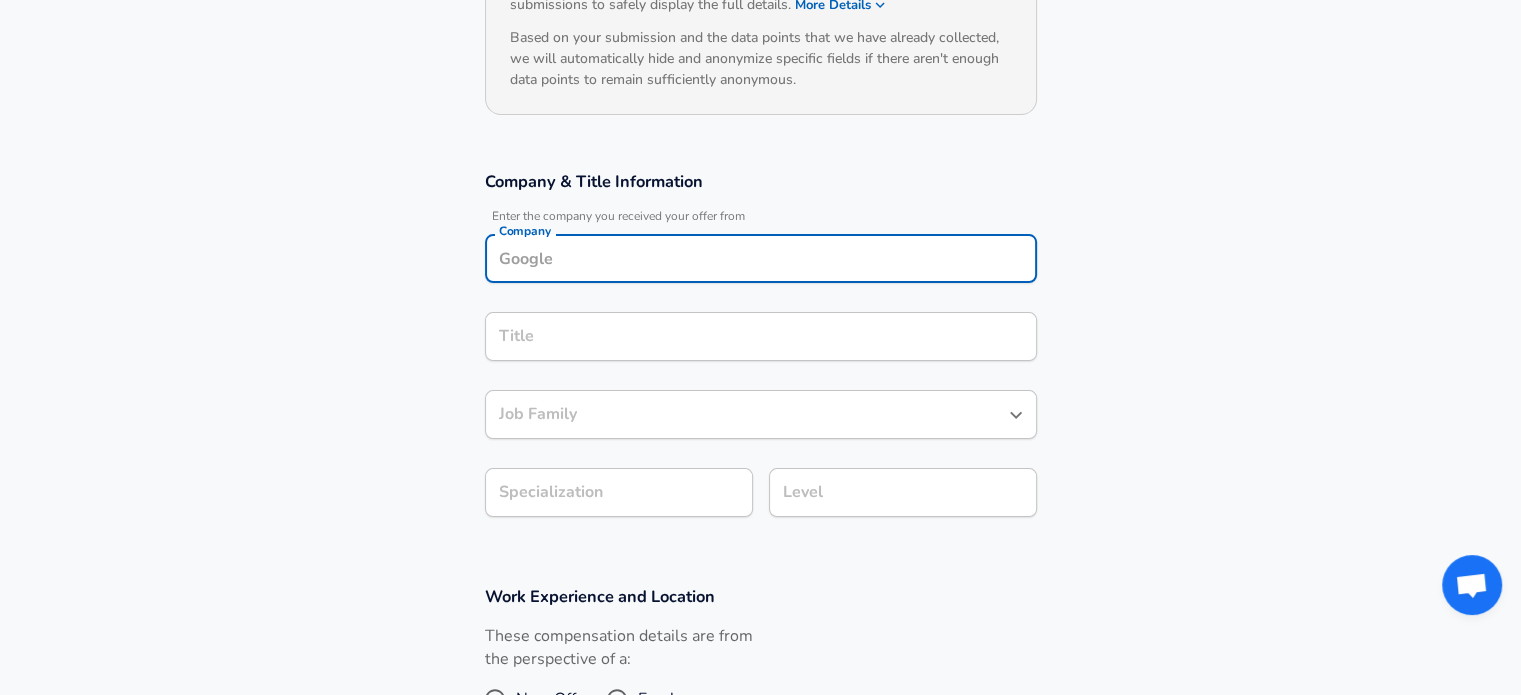 click on "Company" at bounding box center (761, 258) 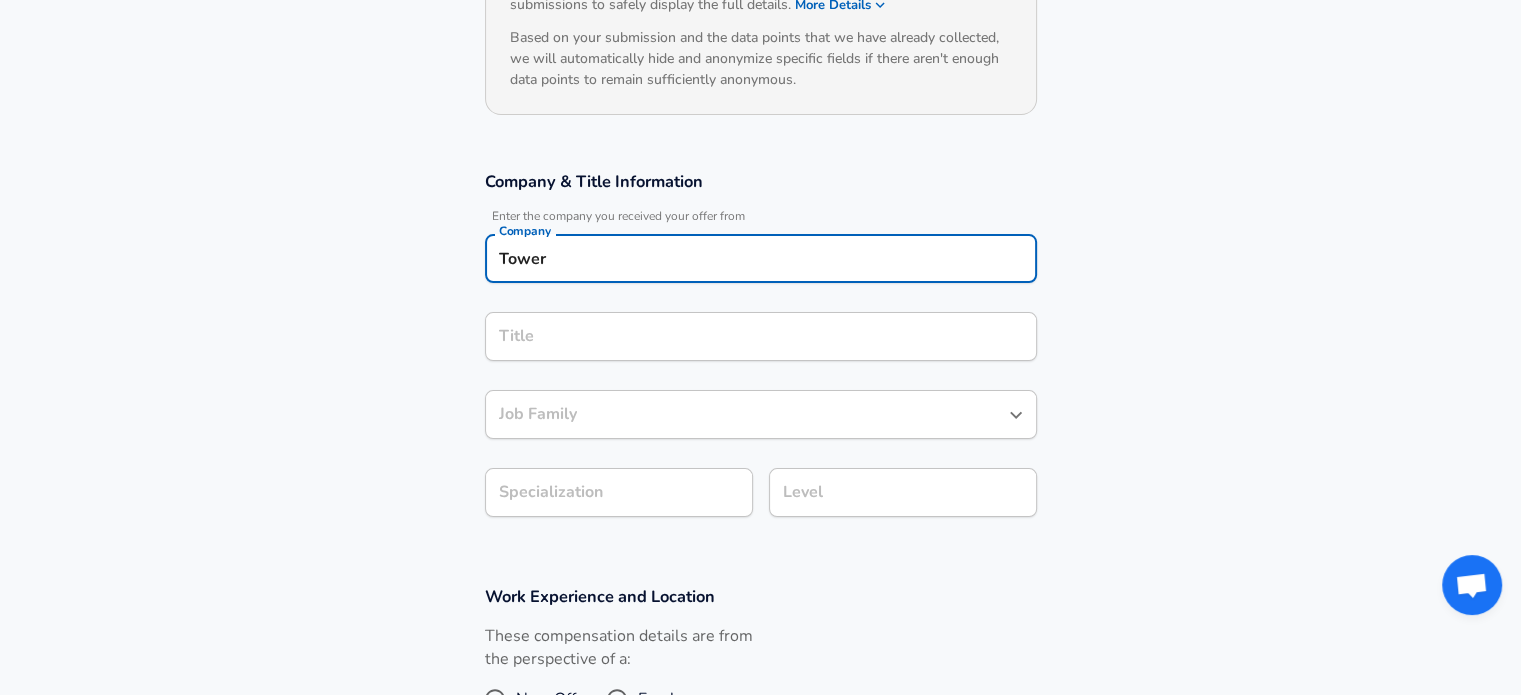 type on "Tower" 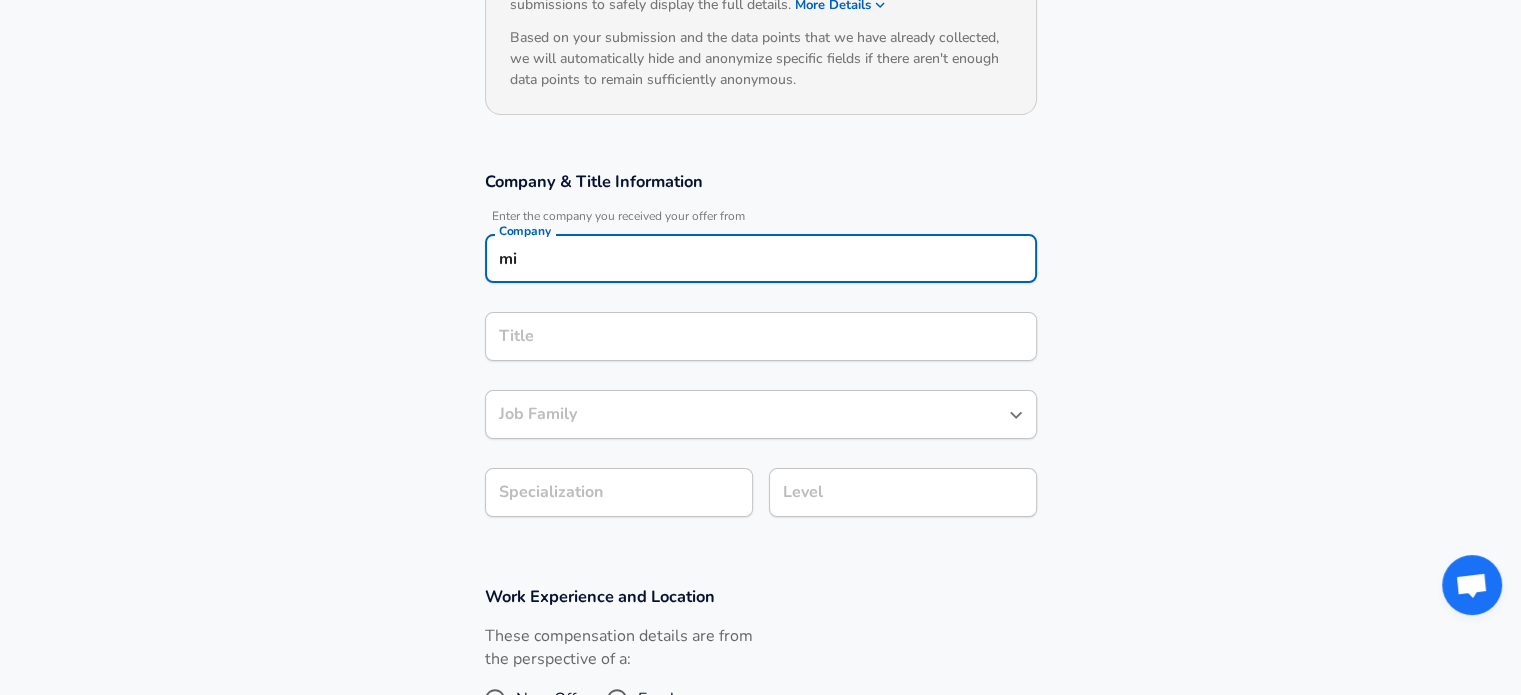 type on "m" 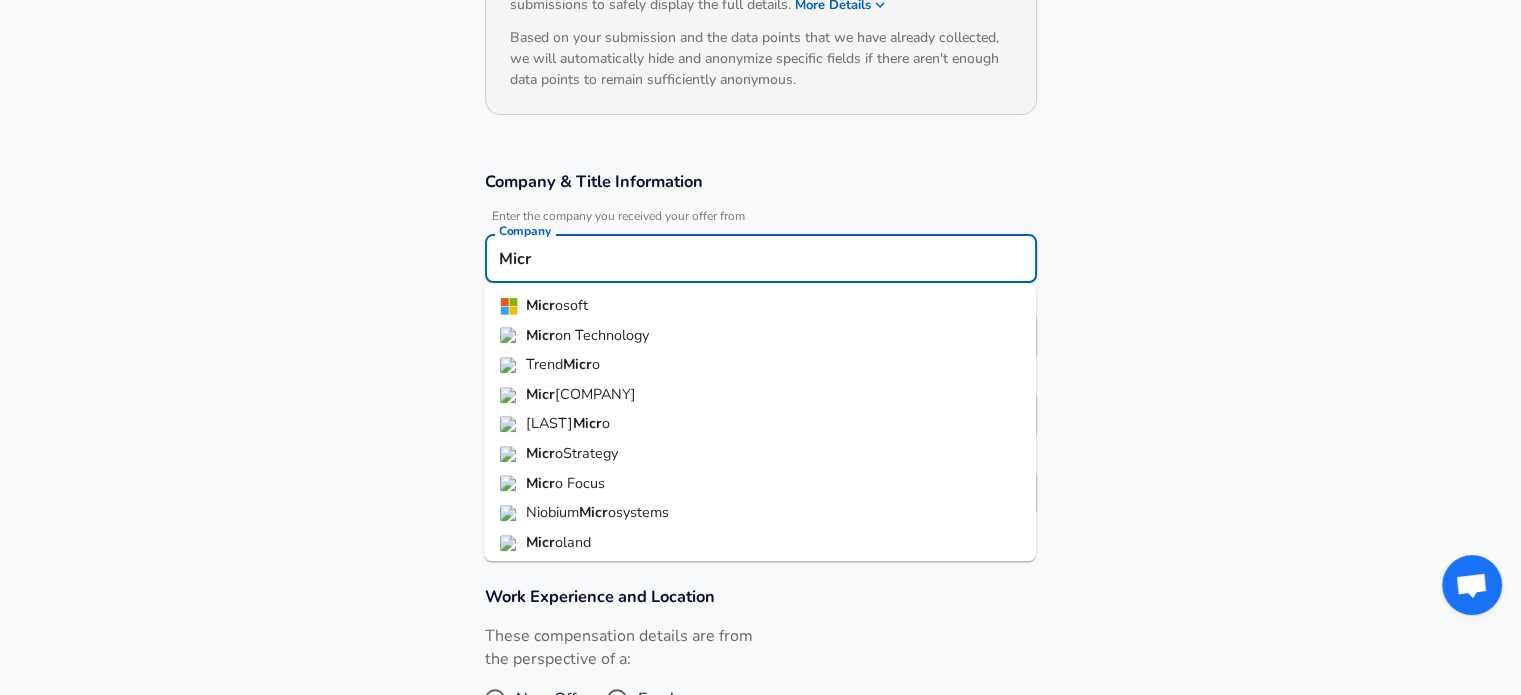 click on "[COMPANY]" at bounding box center [760, 306] 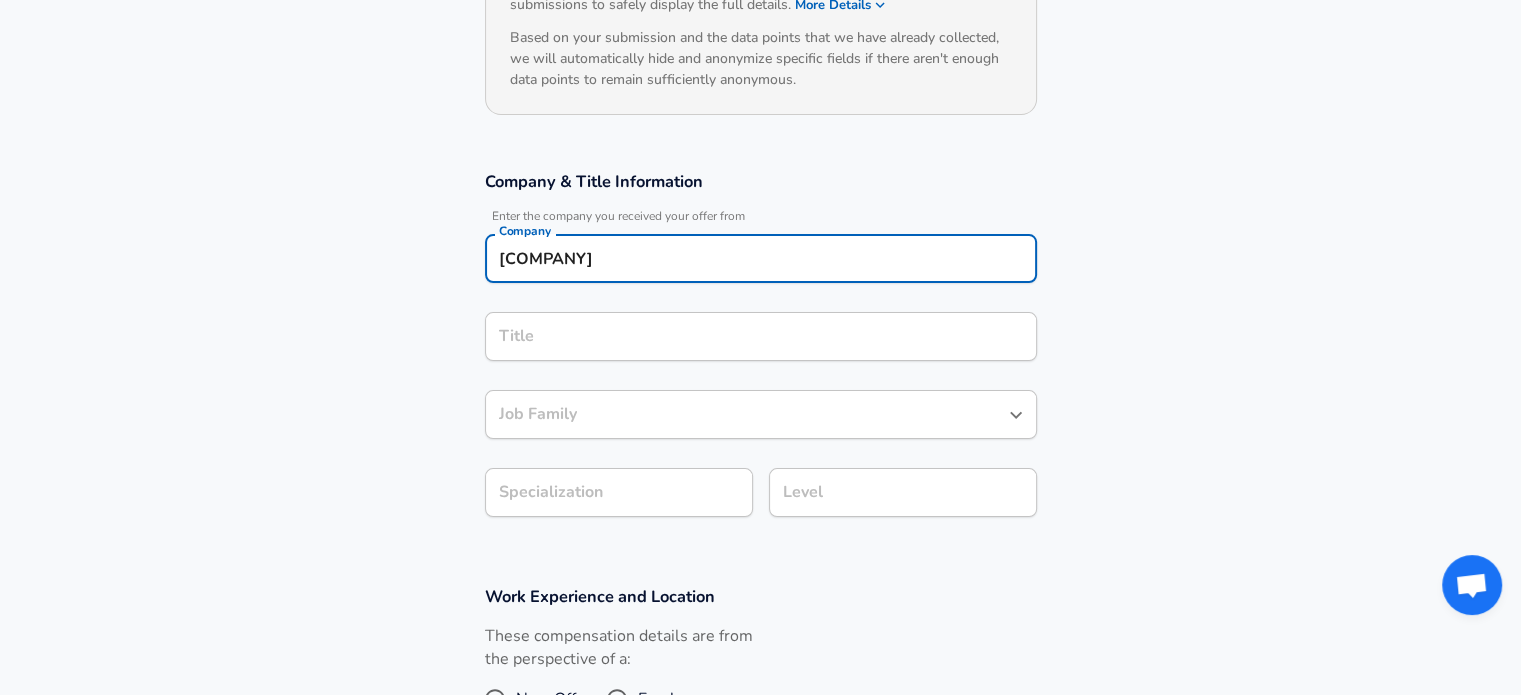 type on "[COMPANY]" 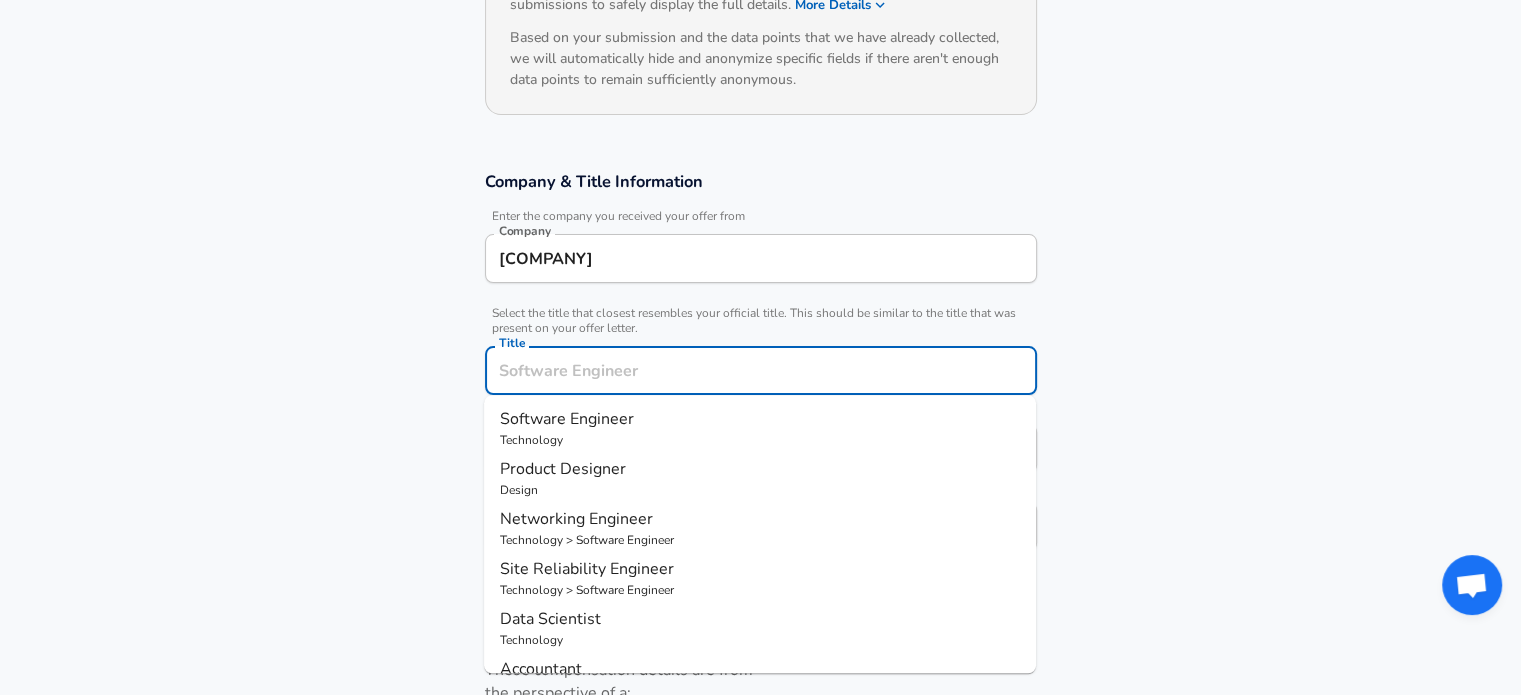 scroll, scrollTop: 320, scrollLeft: 0, axis: vertical 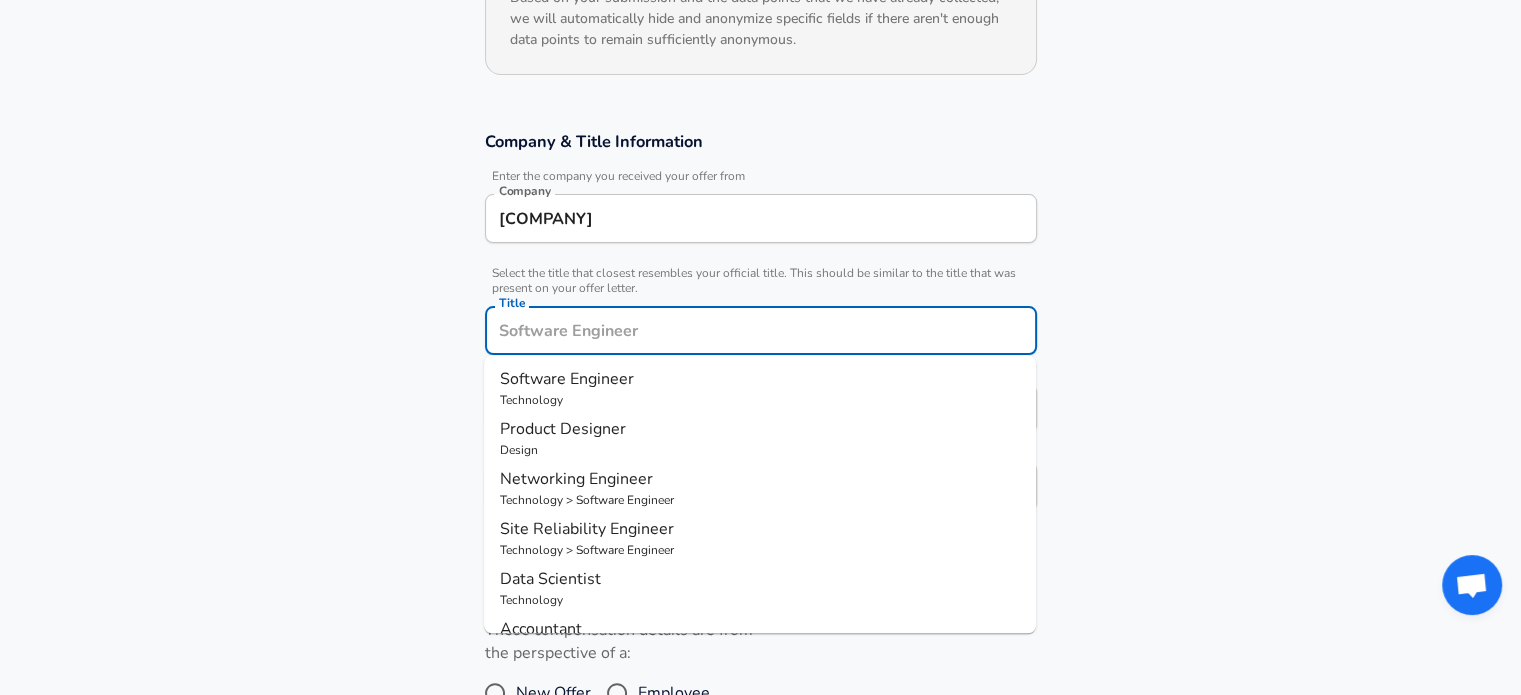 click on "Software Engineer" at bounding box center (760, 379) 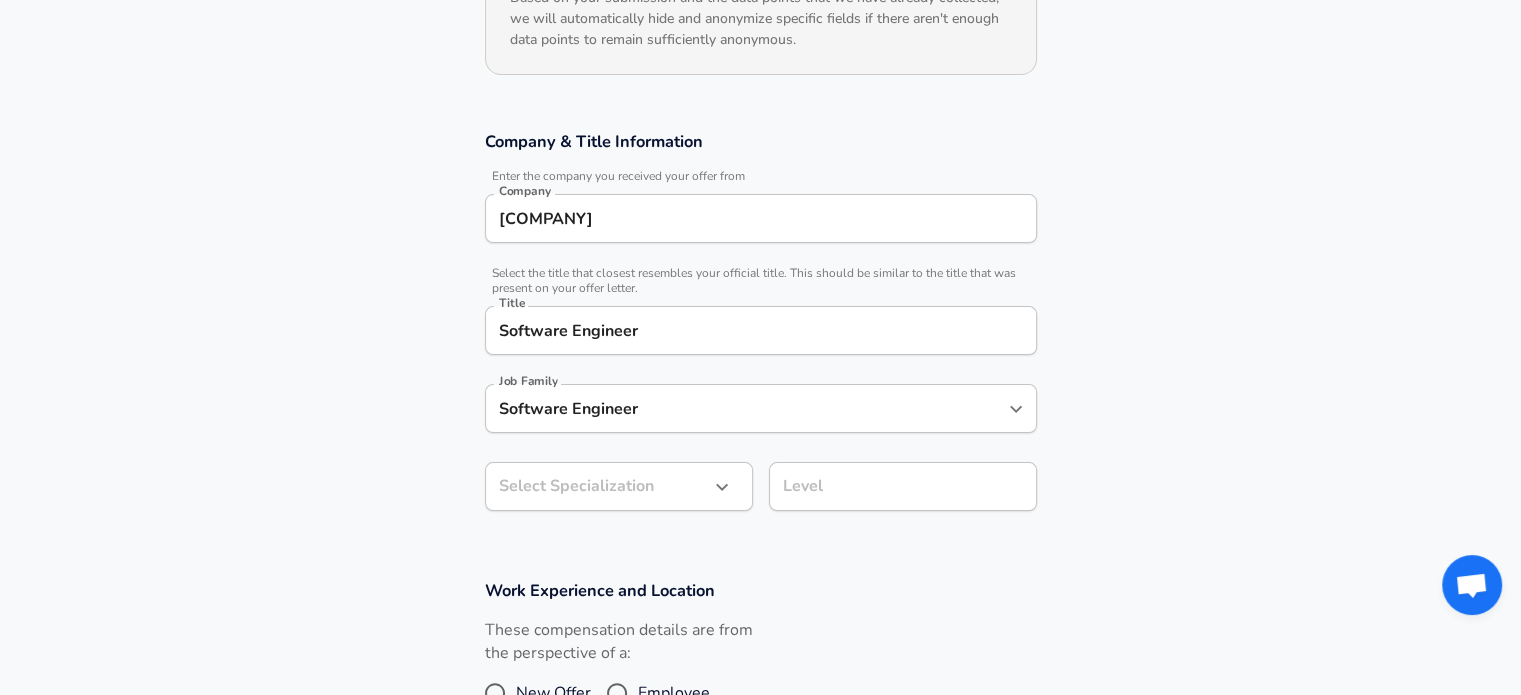 click on "Select Specialization ​ Select Specialization" at bounding box center (611, 485) 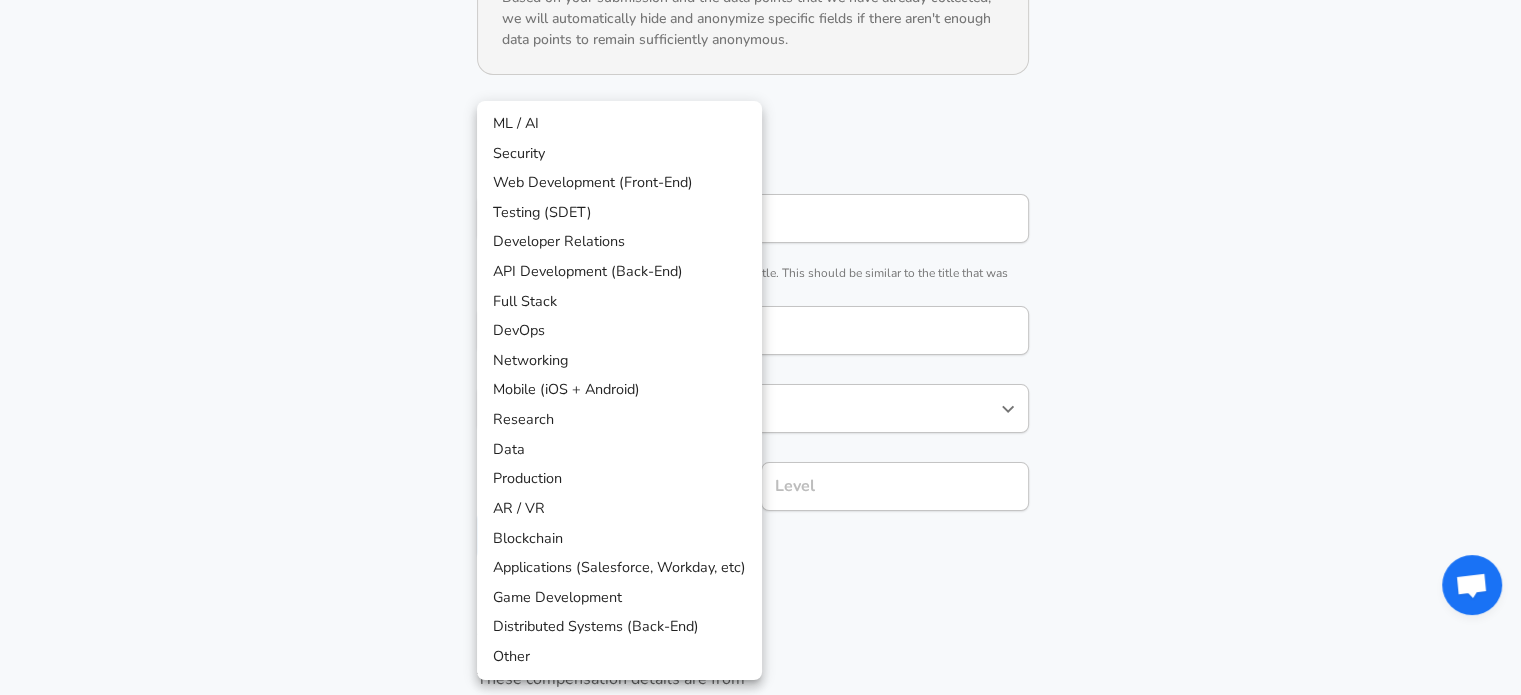 click on "Restart Add Your Salary Upload your offer letter   to verify your submission Enhance Privacy and Anonymity Yes Automatically hides specific fields until there are enough submissions to safely display the full details.   More Details Based on your submission and the data points that we have already collected, we will automatically hide and anonymize specific fields if there aren't enough data points to remain sufficiently anonymous. Company & Title Information   Enter the company you received your offer from Company [COMPANY] Company   Select the title that closest resembles your official title. This should be similar to the title that was present on your offer letter. Title Software Engineer Title Job Family Software Engineer Job Family   Select a Specialization that best fits your role. If you can't find one, select 'Other' to enter a custom specialization Select Specialization ​ Select Specialization Level Level Work Experience and Location These compensation details are from the perspective of a:     and" at bounding box center (760, 27) 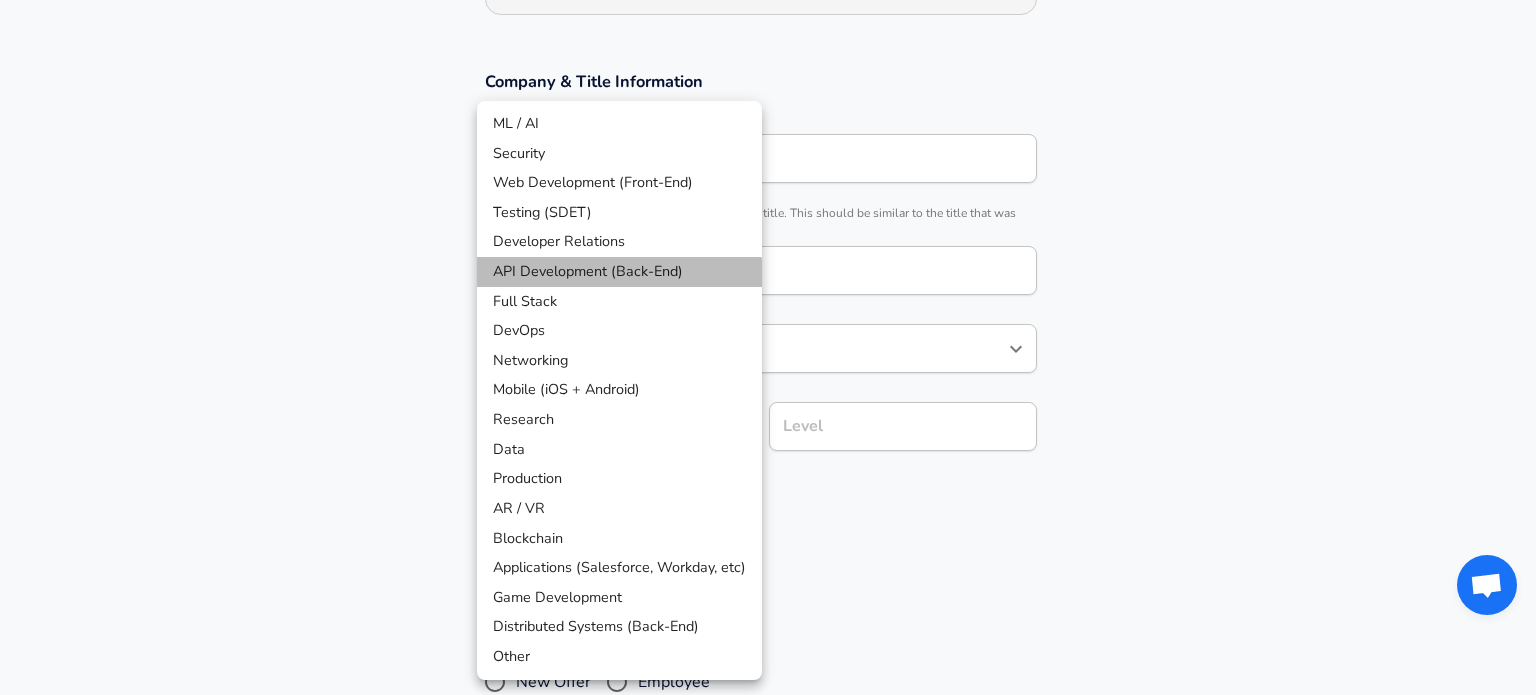 click on "API Development (Back-End)" at bounding box center (619, 272) 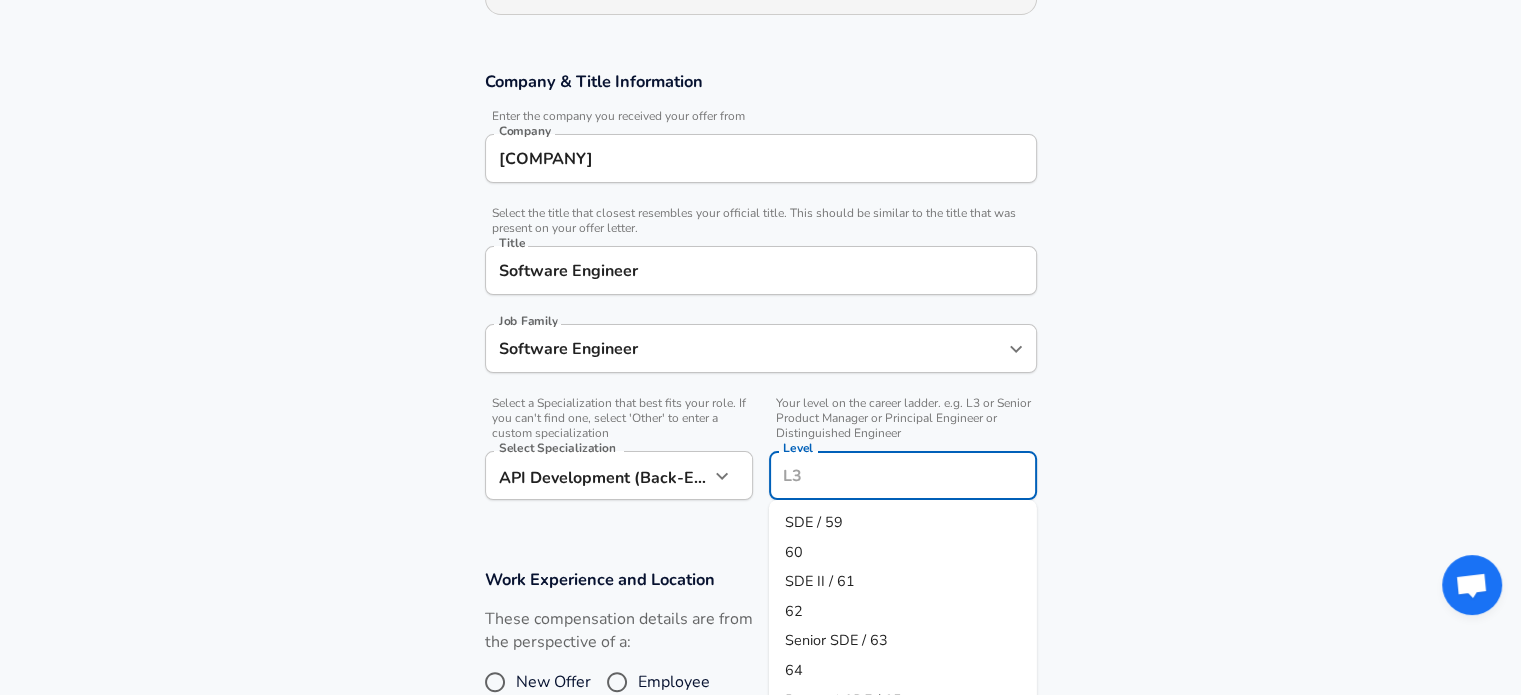 scroll, scrollTop: 420, scrollLeft: 0, axis: vertical 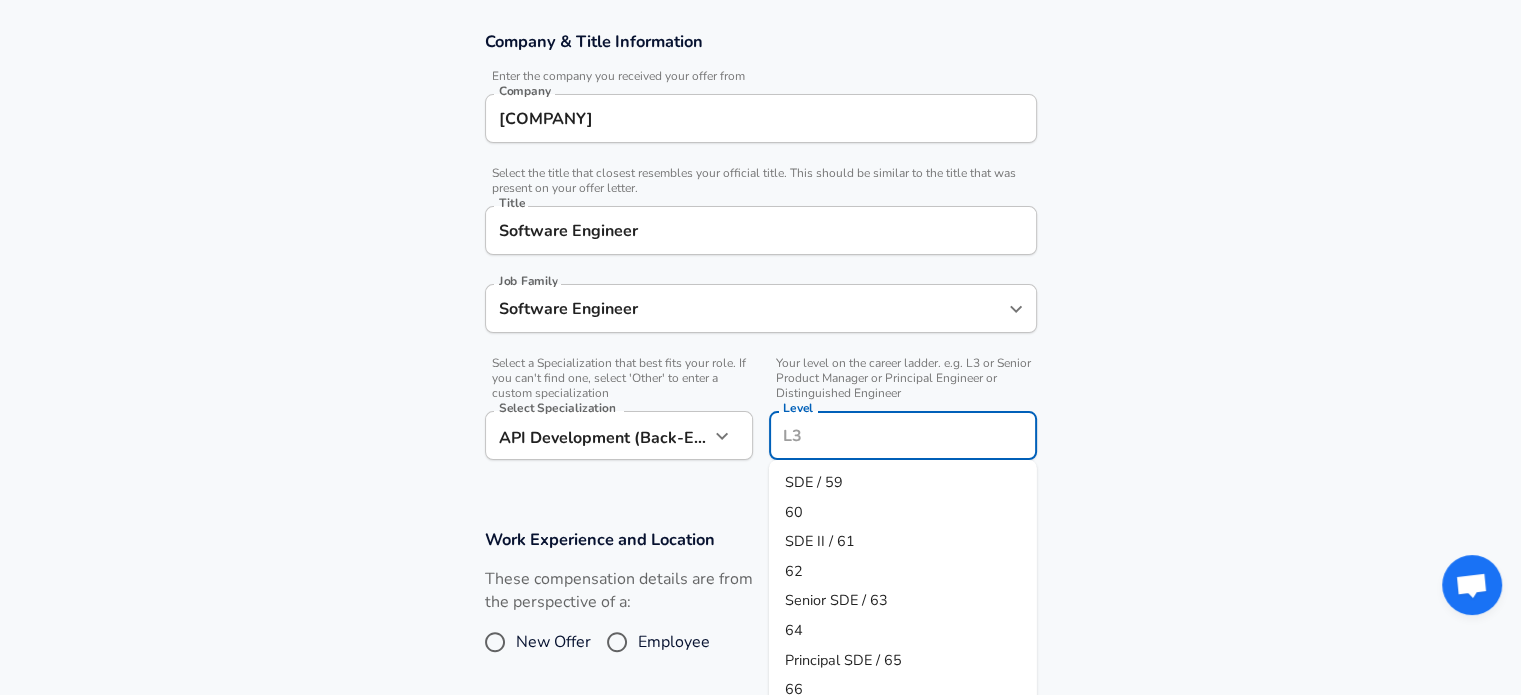 click on "Level" at bounding box center (903, 435) 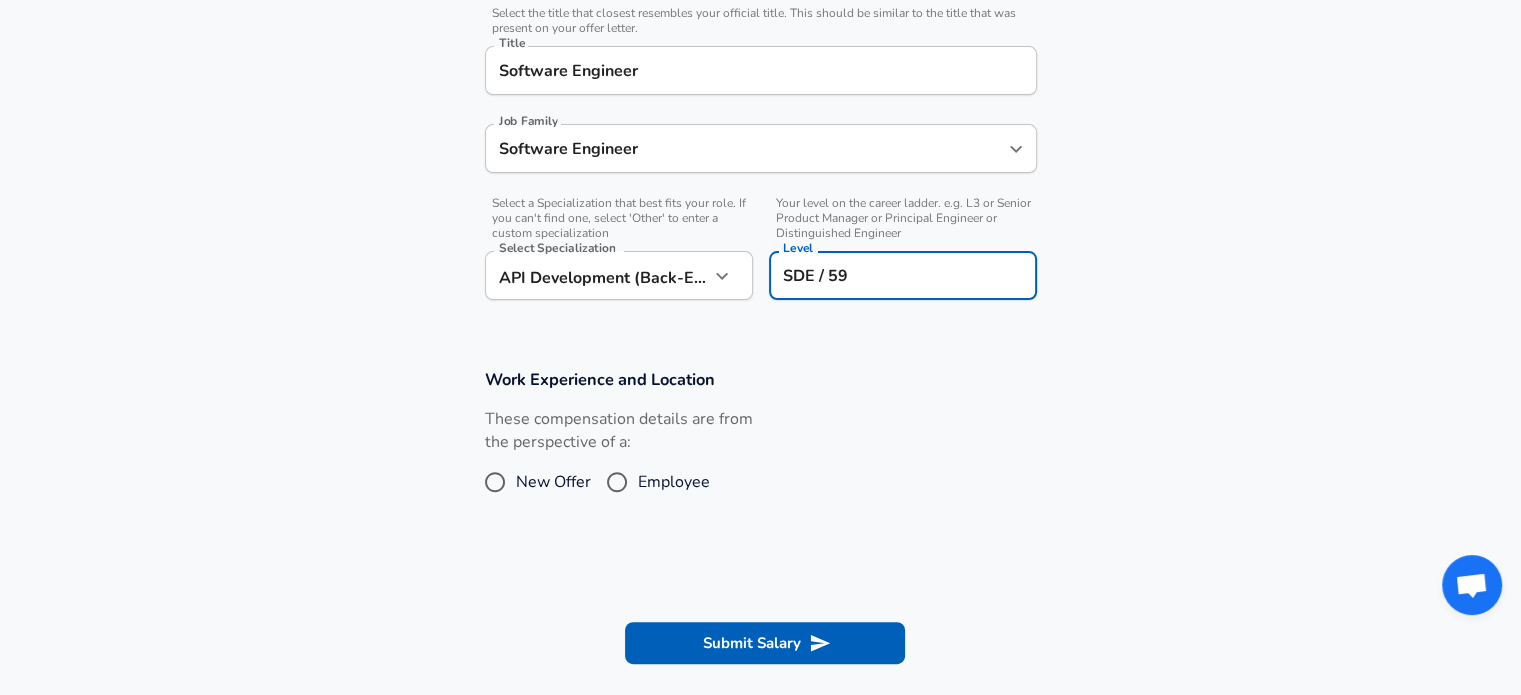 scroll, scrollTop: 584, scrollLeft: 0, axis: vertical 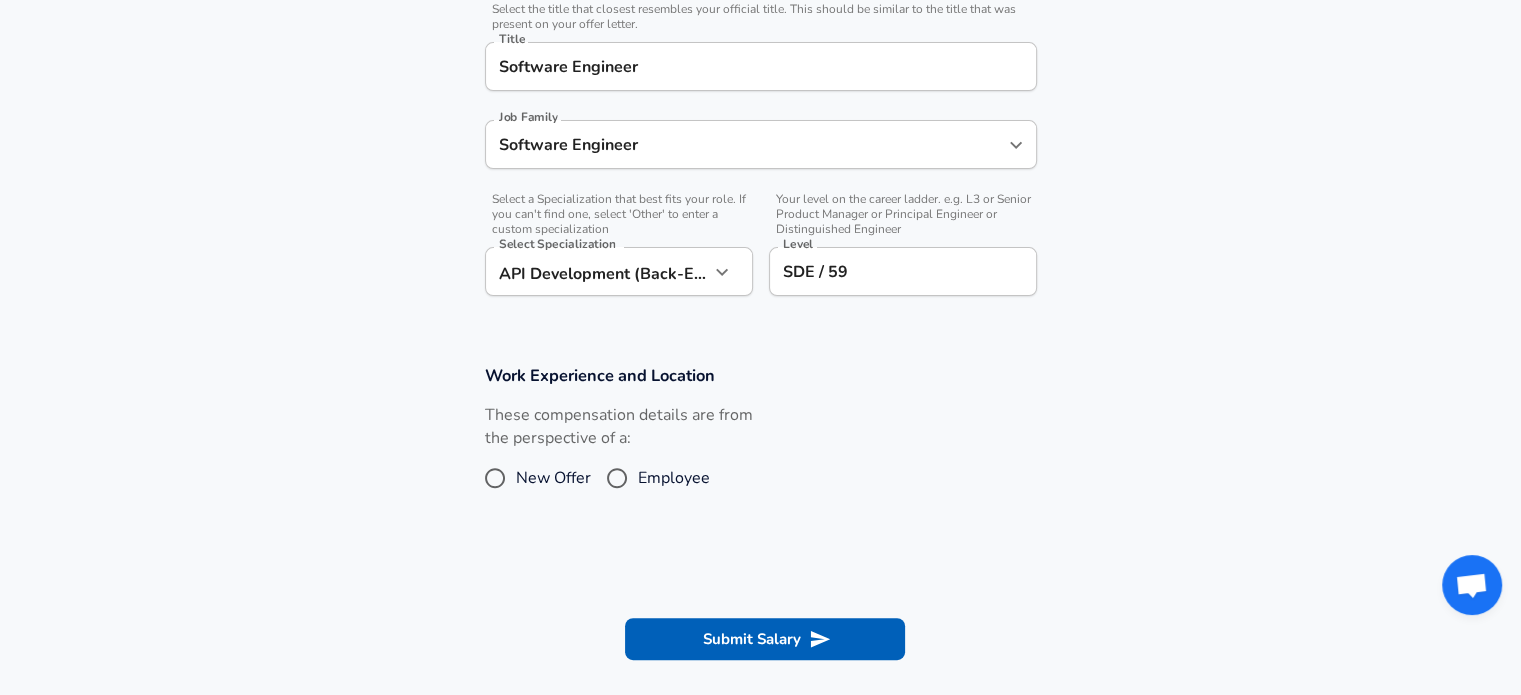 click on "New Offer" at bounding box center (553, 478) 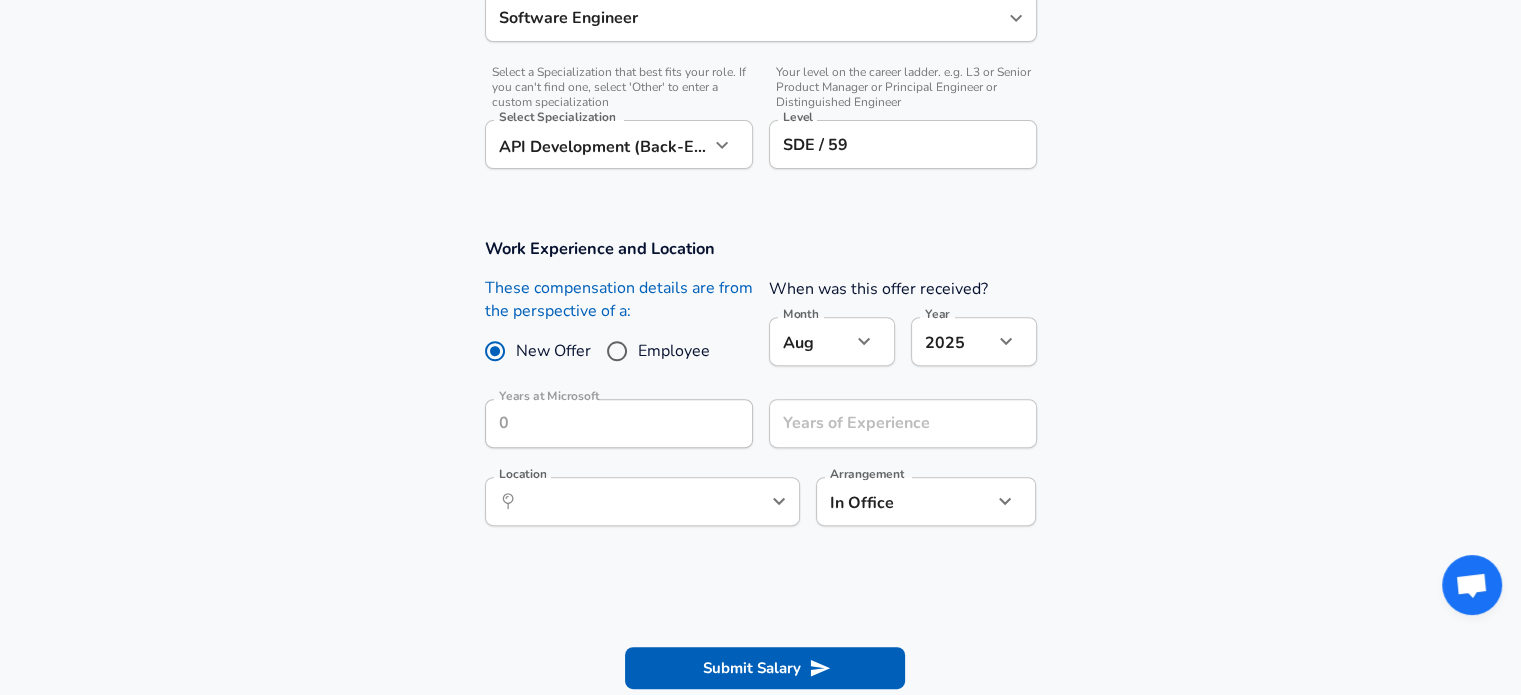 scroll, scrollTop: 747, scrollLeft: 0, axis: vertical 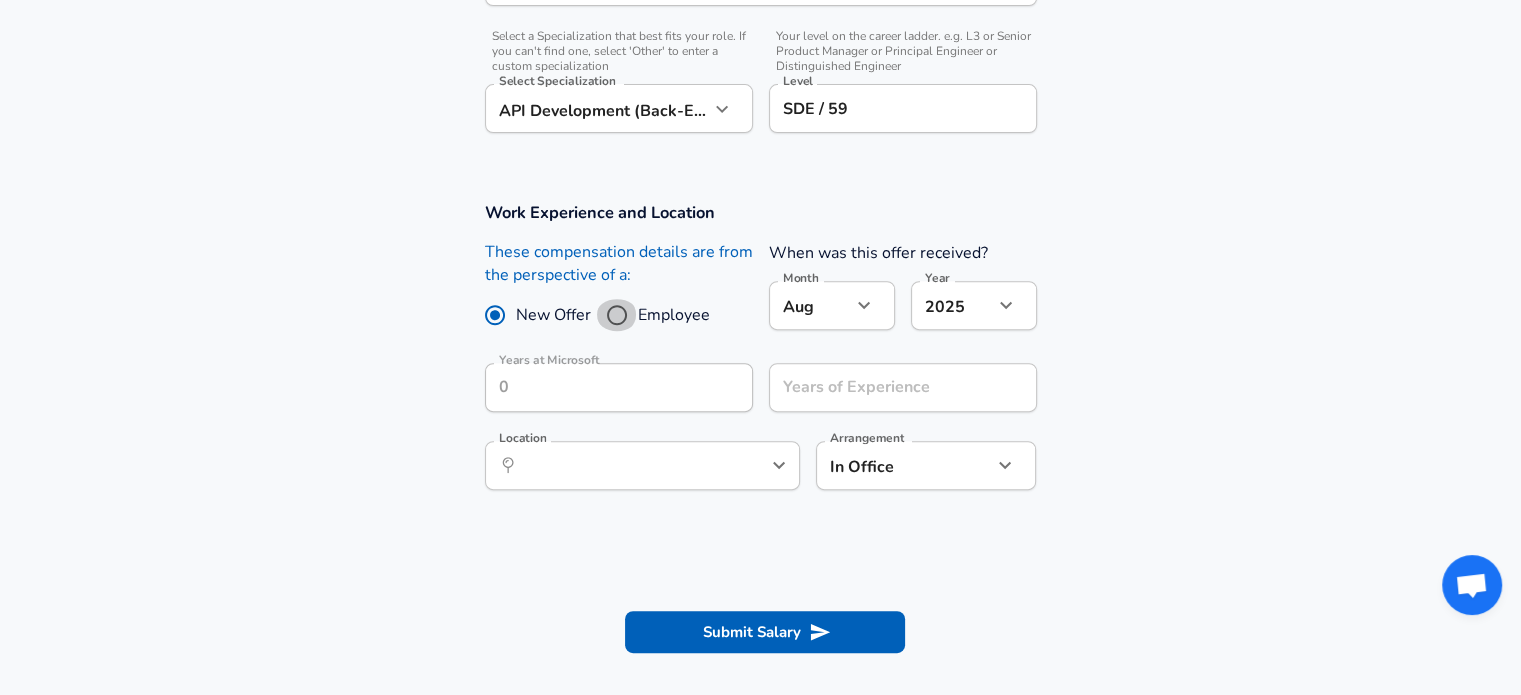 click on "Employee" at bounding box center [617, 315] 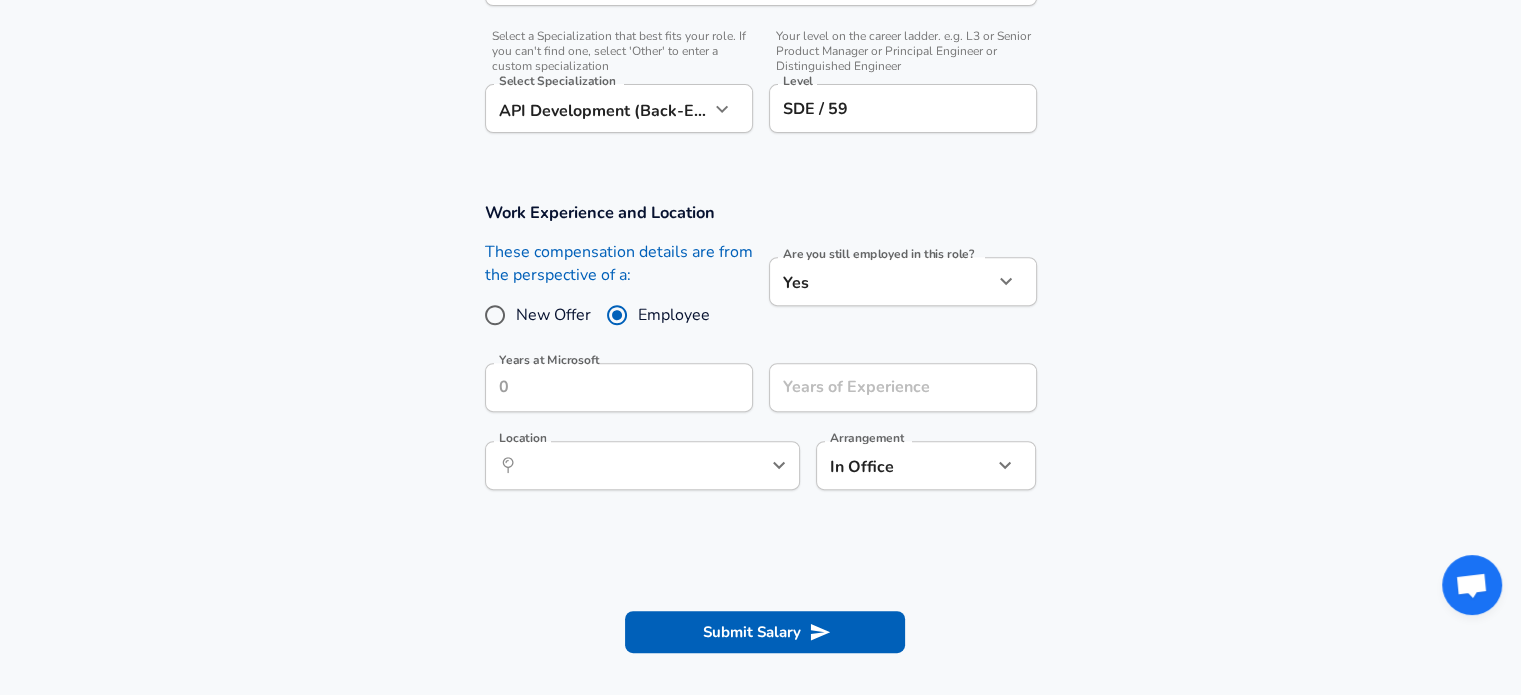 click on "Are you still employed in this role? Yes yes Are you still employed in this role?" at bounding box center [895, 294] 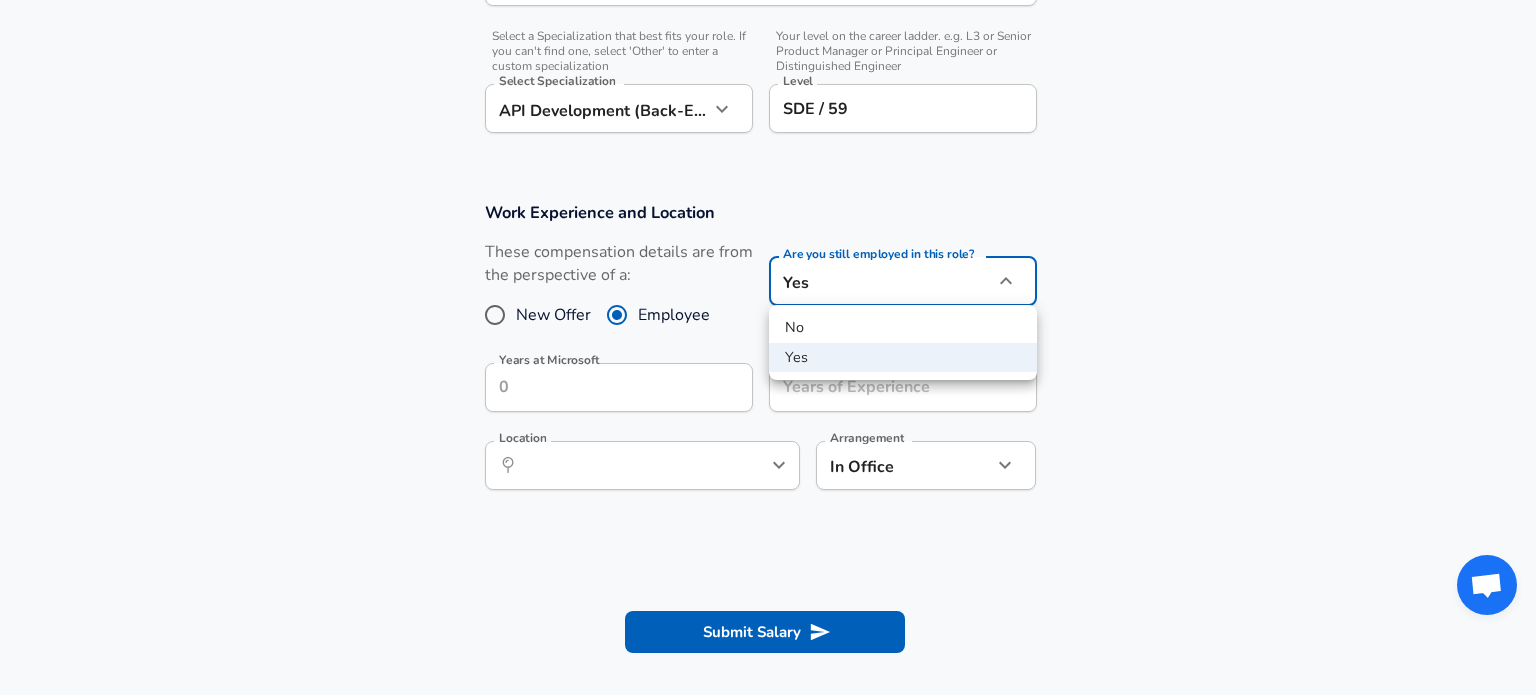 click on "Restart Add Your Salary Upload your offer letter   to verify your submission Enhance Privacy and Anonymity Yes Automatically hides specific fields until there are enough submissions to safely display the full details.   More Details Based on your submission and the data points that we have already collected, we will automatically hide and anonymize specific fields if there aren't enough data points to remain sufficiently anonymous. Company & Title Information   Enter the company you received your offer from Company [COMPANY] Company   Select the title that closest resembles your official title. This should be similar to the title that was present on your offer letter. Title Software Engineer Title Job Family Software Engineer Job Family   Select a Specialization that best fits your role. If you can't find one, select 'Other' to enter a custom specialization Select Specialization API Development (Back-End) API Development (Back-End) Select Specialization   Level SDE / 59 Level Work Experience and Location Yes" at bounding box center [768, -400] 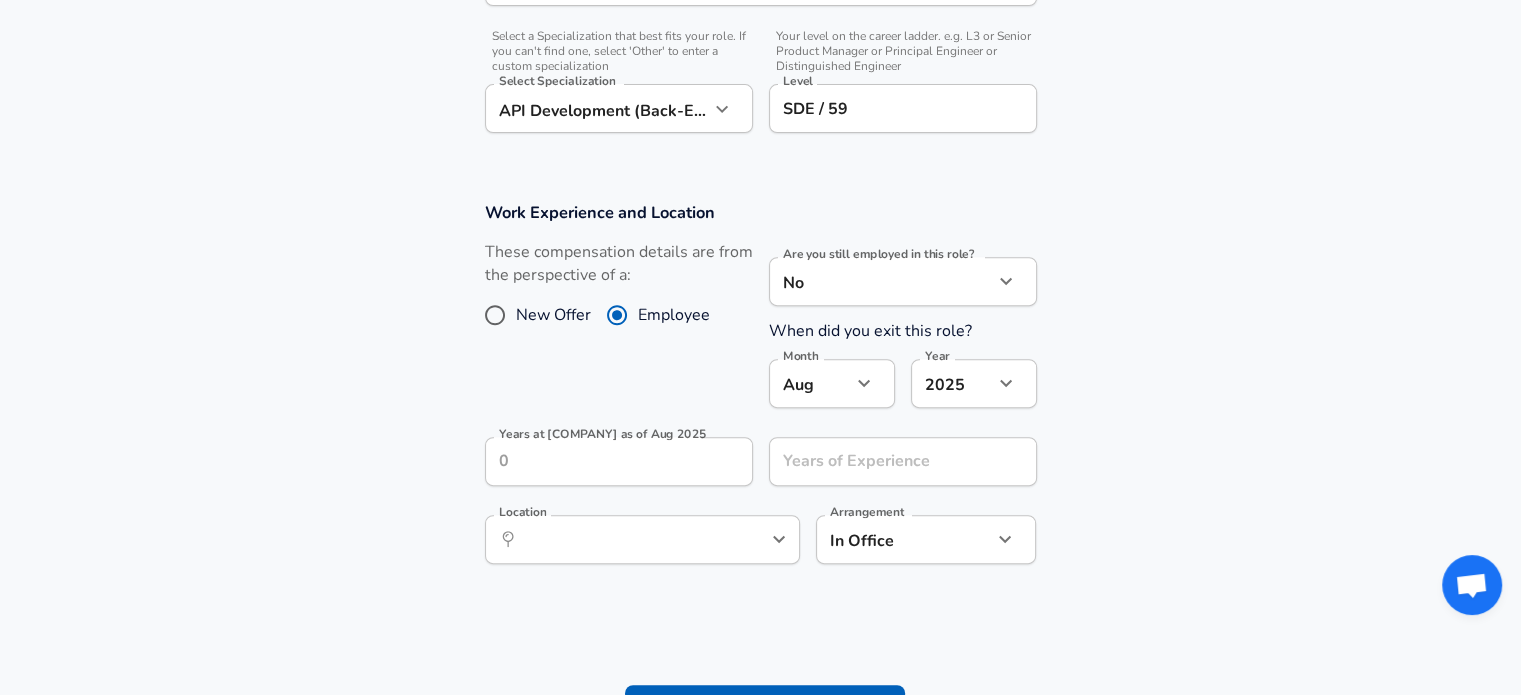 click on "Years at Microsoft as of Aug 2025 Years at Microsoft as of Aug 2025" at bounding box center [611, 460] 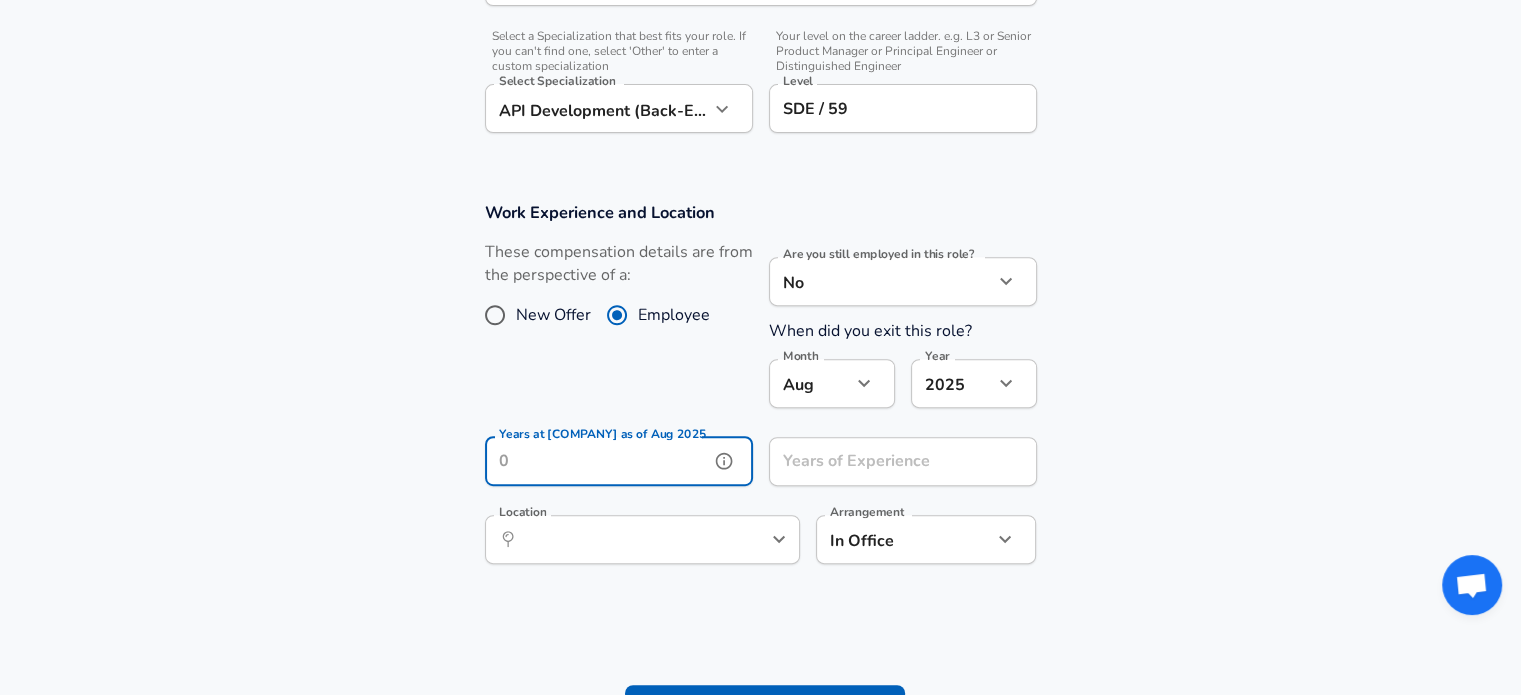click on "Years at [COMPANY] as of Aug 2025" at bounding box center (597, 461) 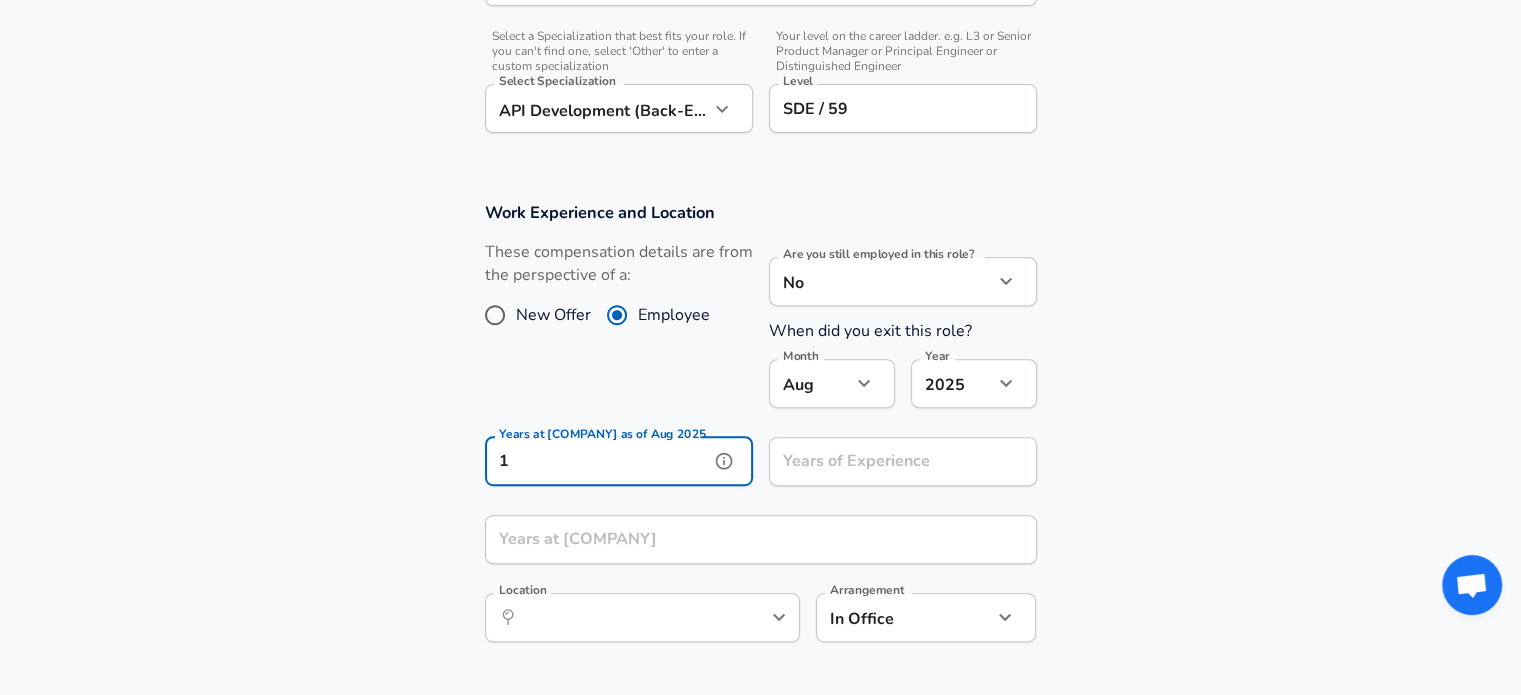 type on "1" 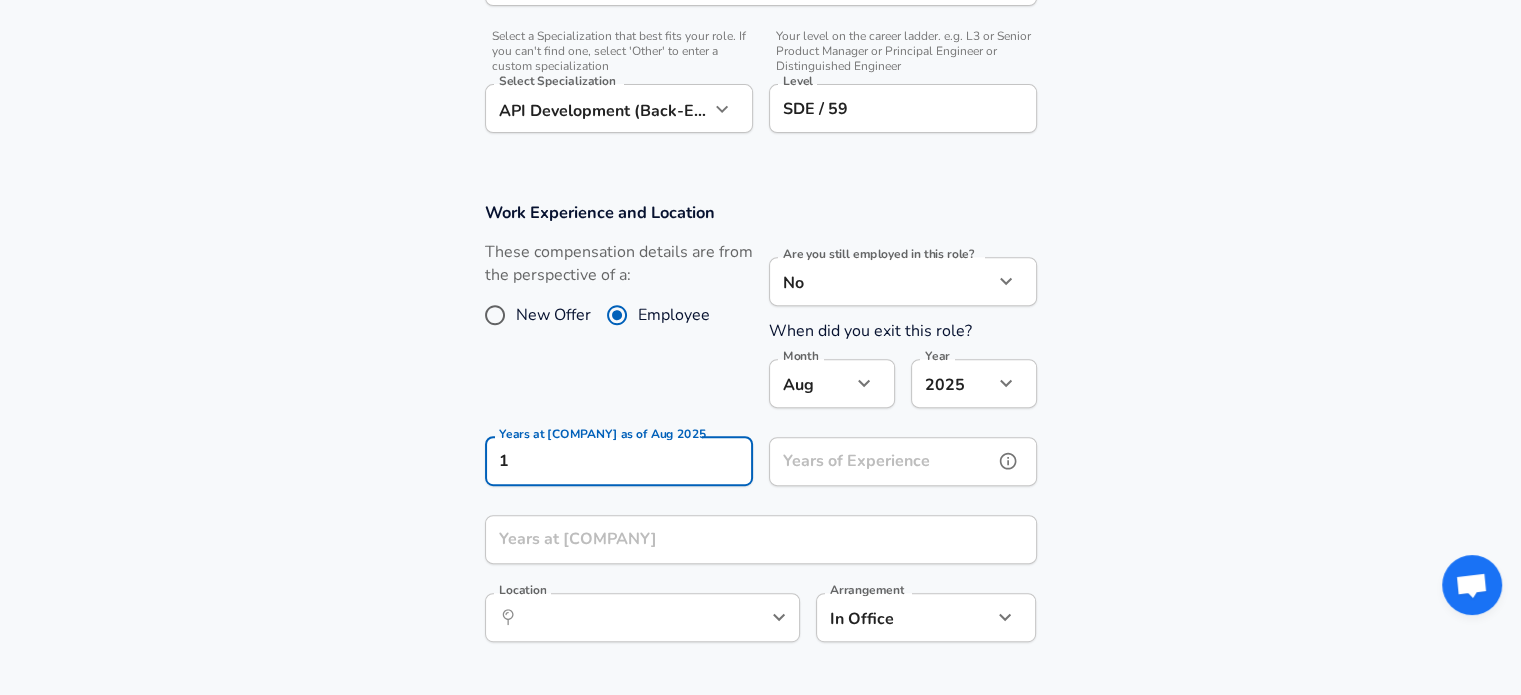 click on "Years of Experience Years of Experience" at bounding box center (903, 464) 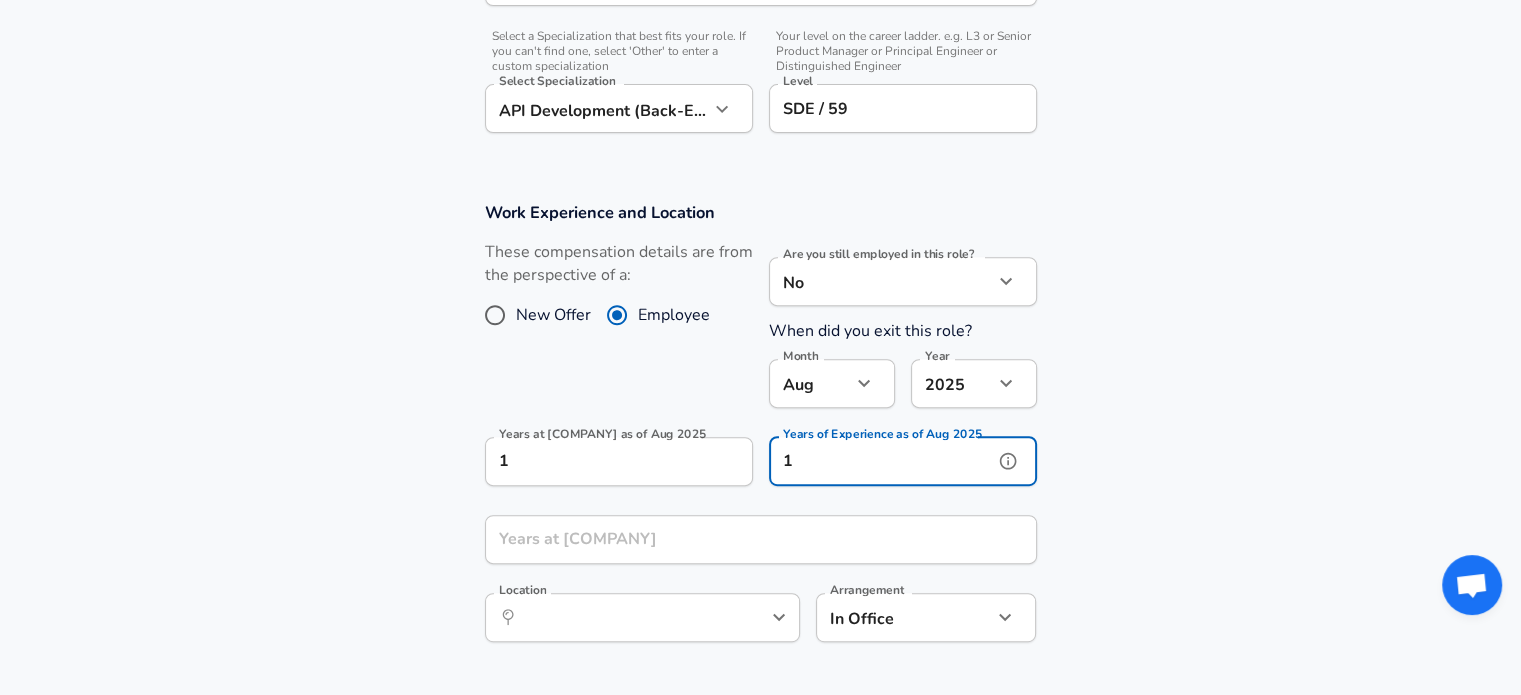 type on "1" 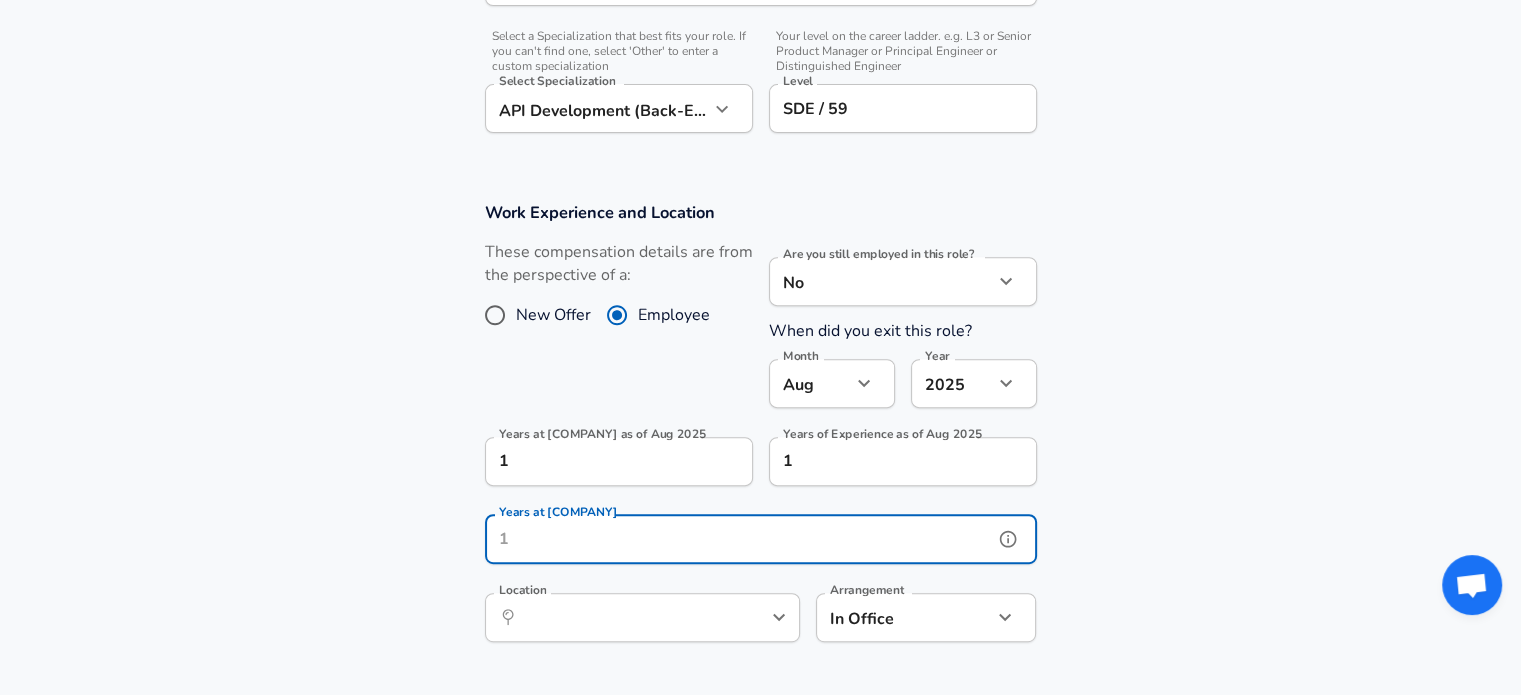 click on "Years at [COMPANY]" at bounding box center [739, 539] 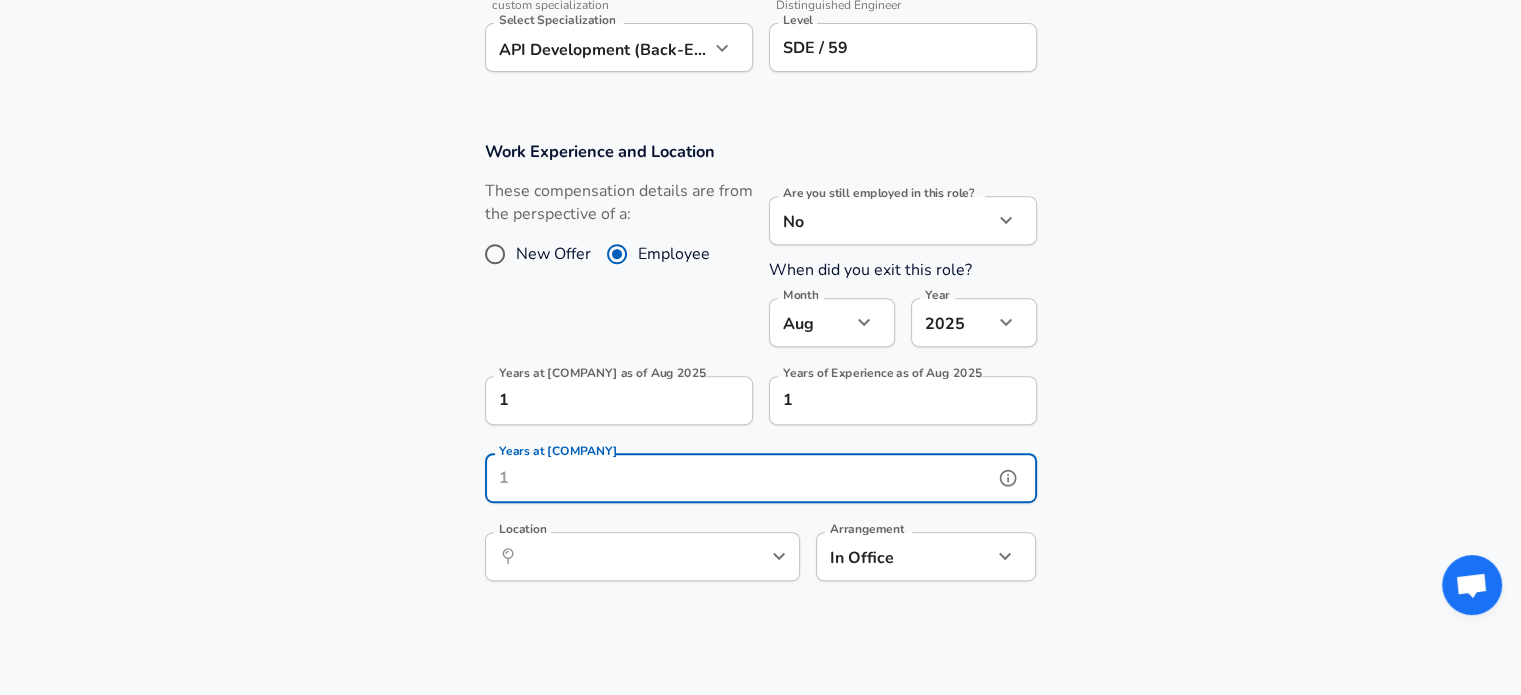 scroll, scrollTop: 812, scrollLeft: 0, axis: vertical 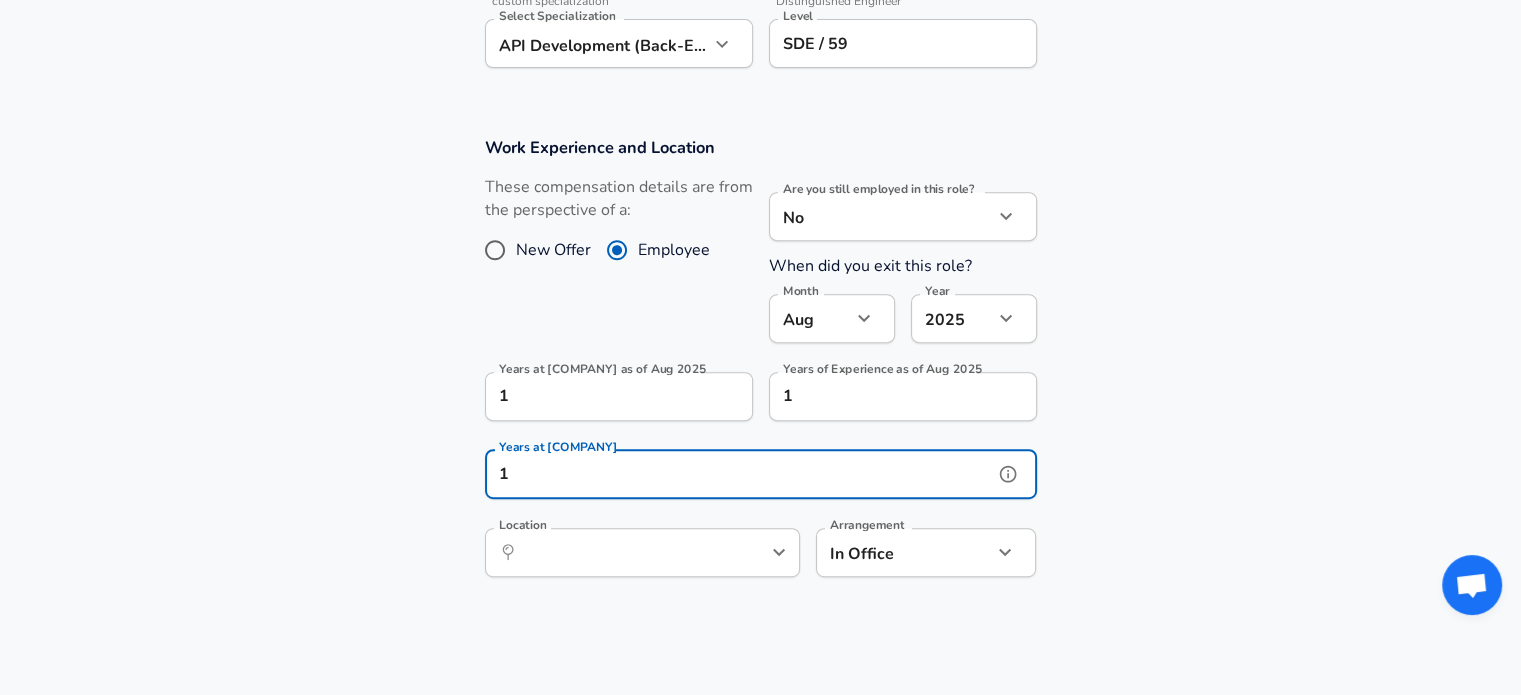 type on "1" 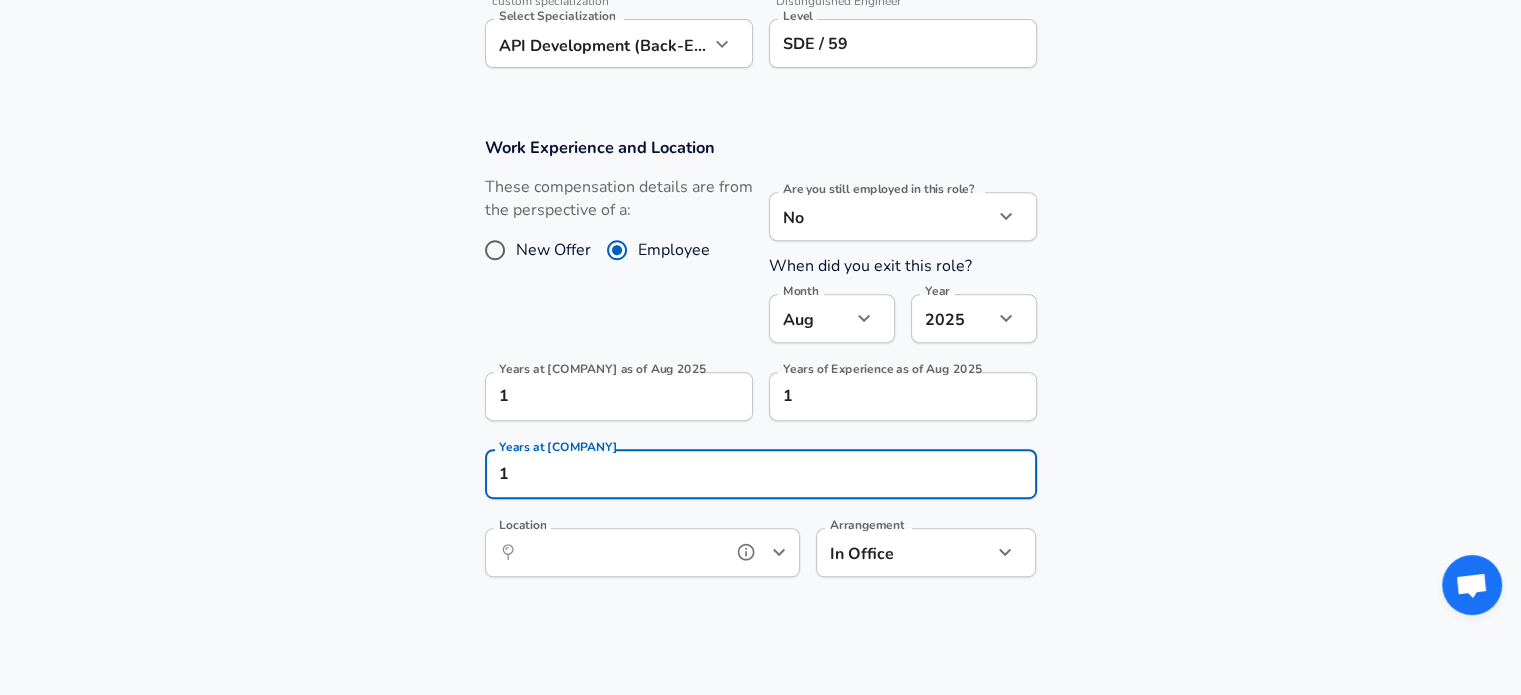 click on "Location" at bounding box center [620, 552] 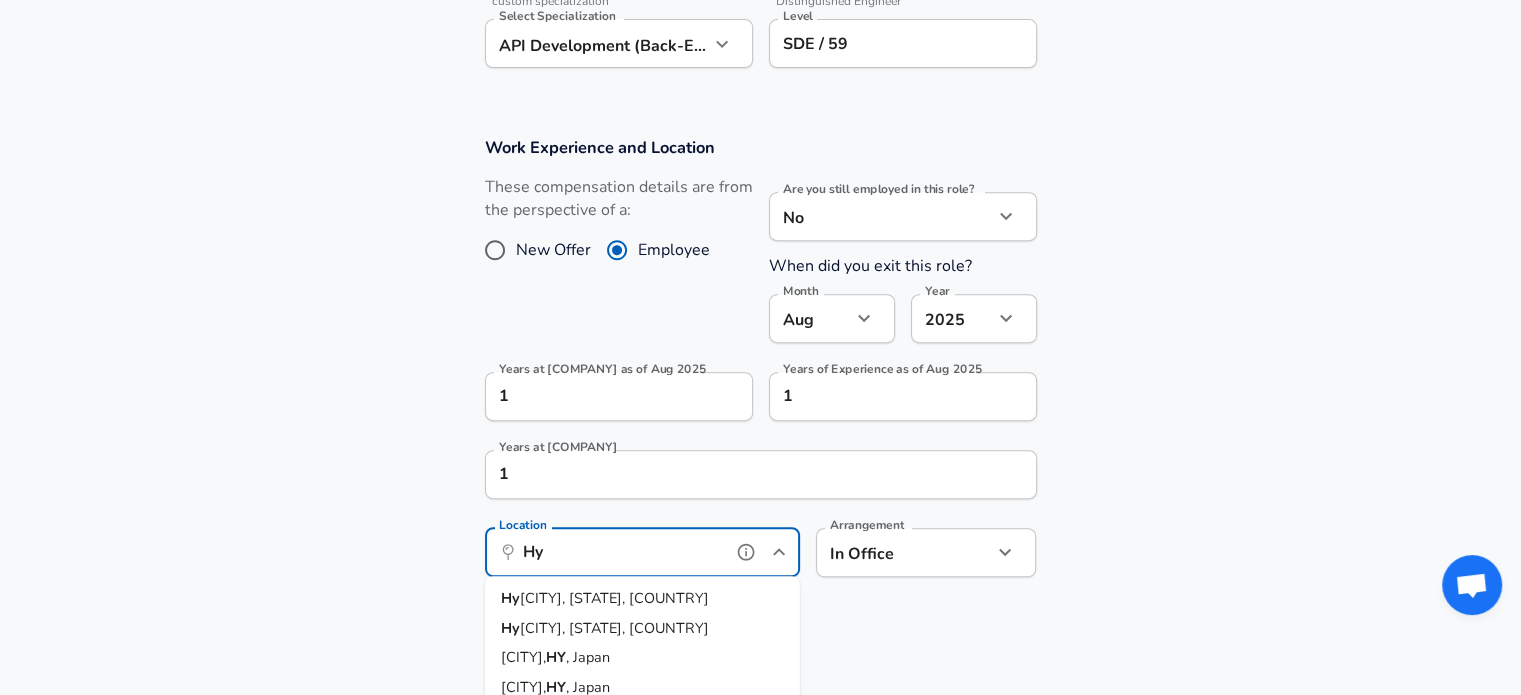 click on "[CITY], [STATE], [COUNTRY]" at bounding box center [614, 598] 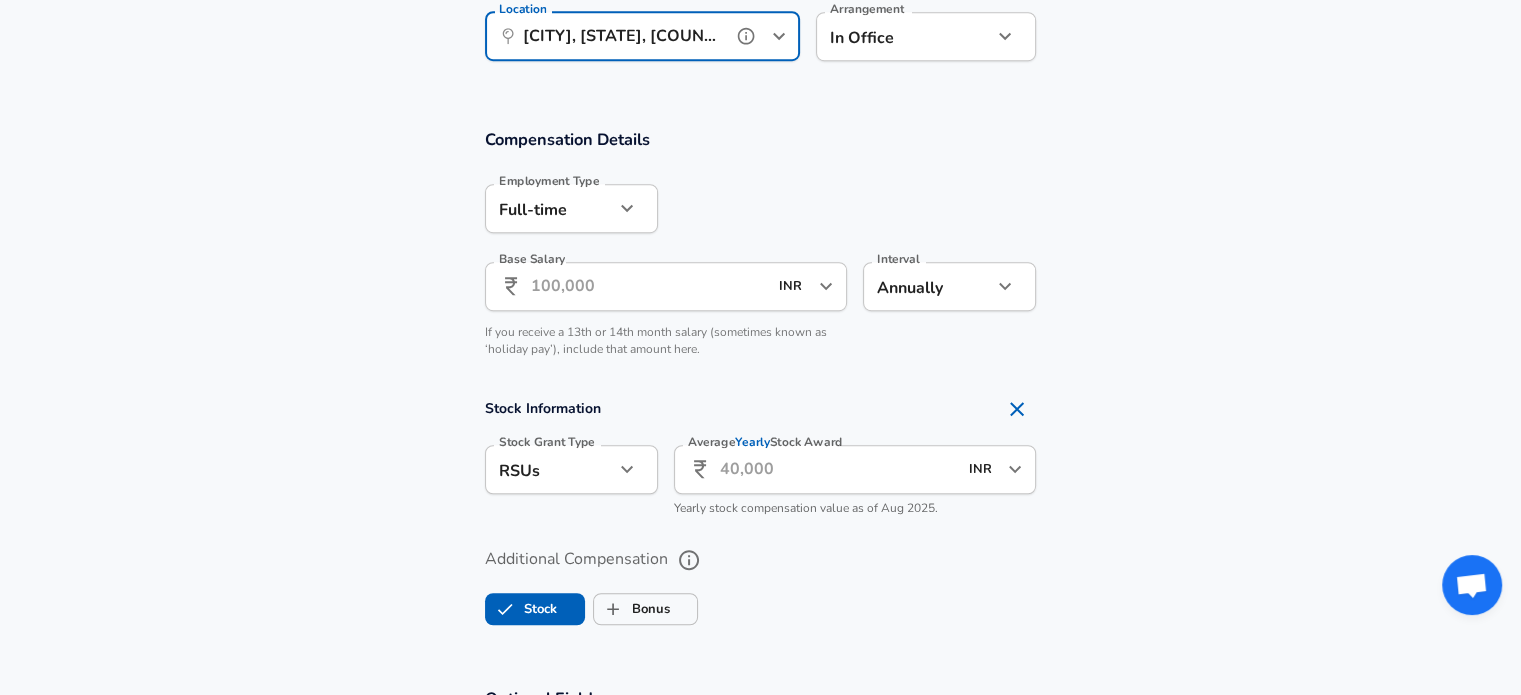 scroll, scrollTop: 1352, scrollLeft: 0, axis: vertical 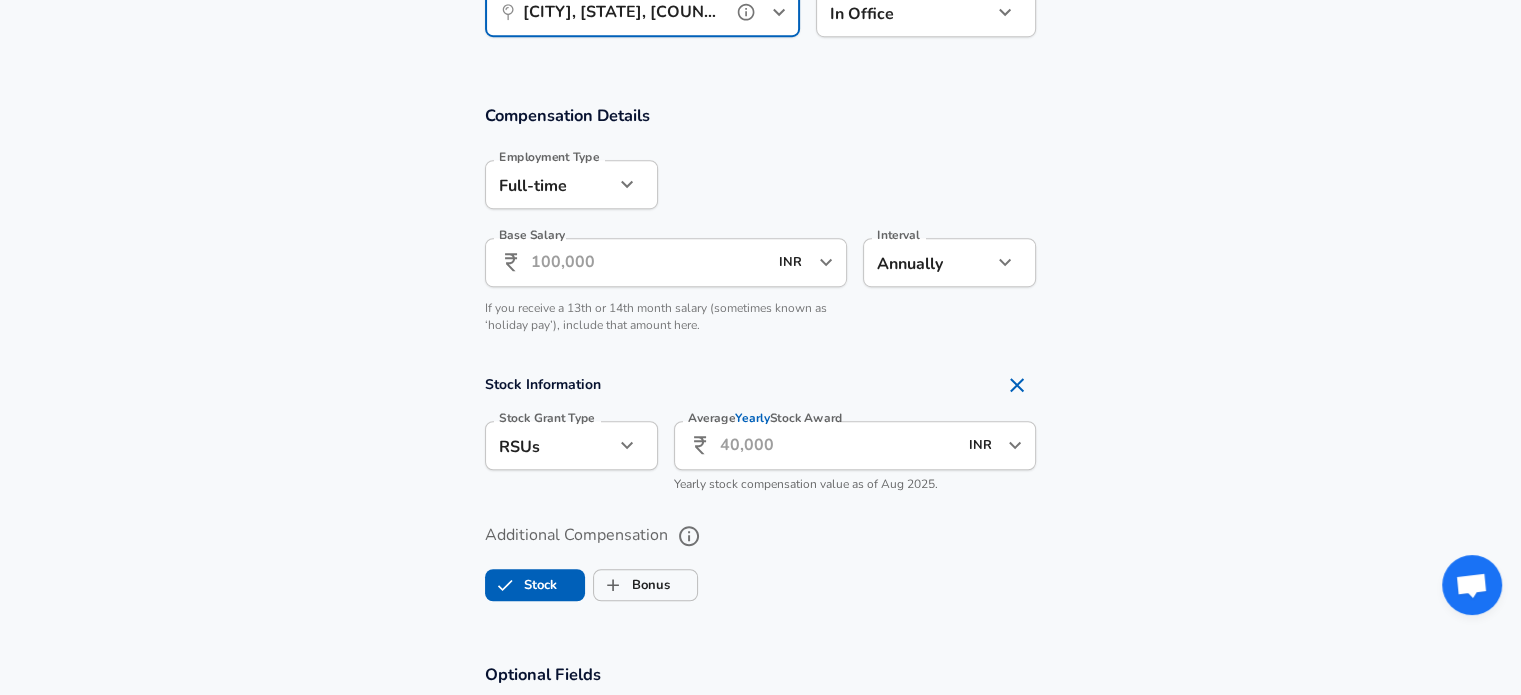 type on "[CITY], [STATE], [COUNTRY]" 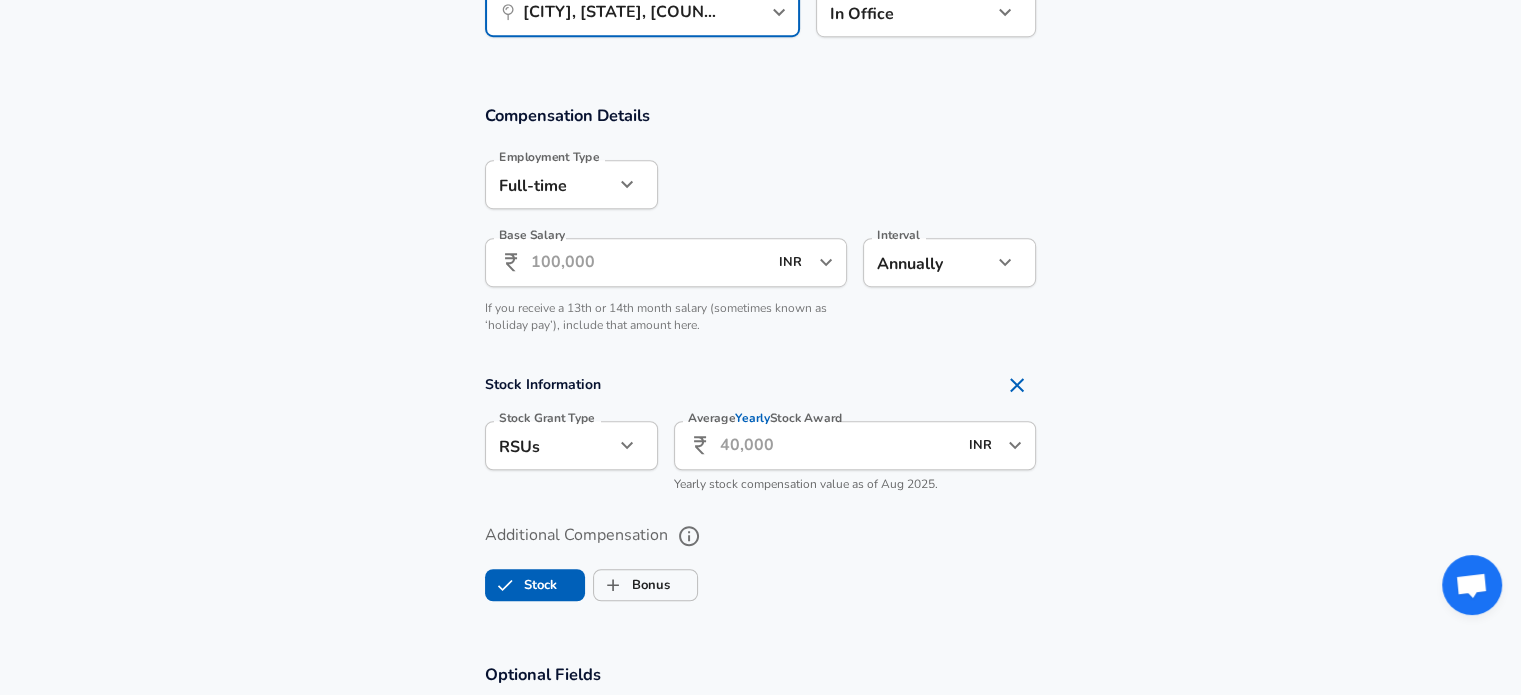 click on "Base Salary" at bounding box center (649, 262) 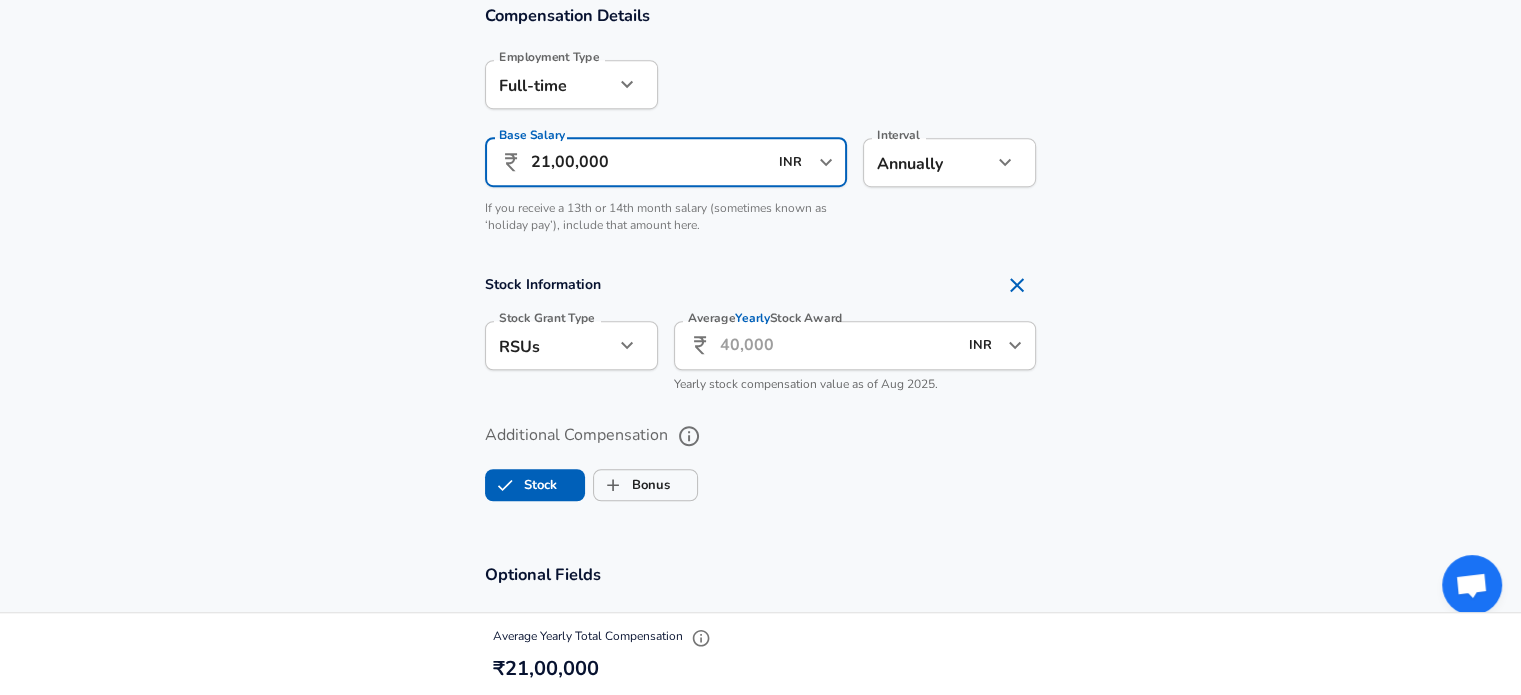 scroll, scrollTop: 1454, scrollLeft: 0, axis: vertical 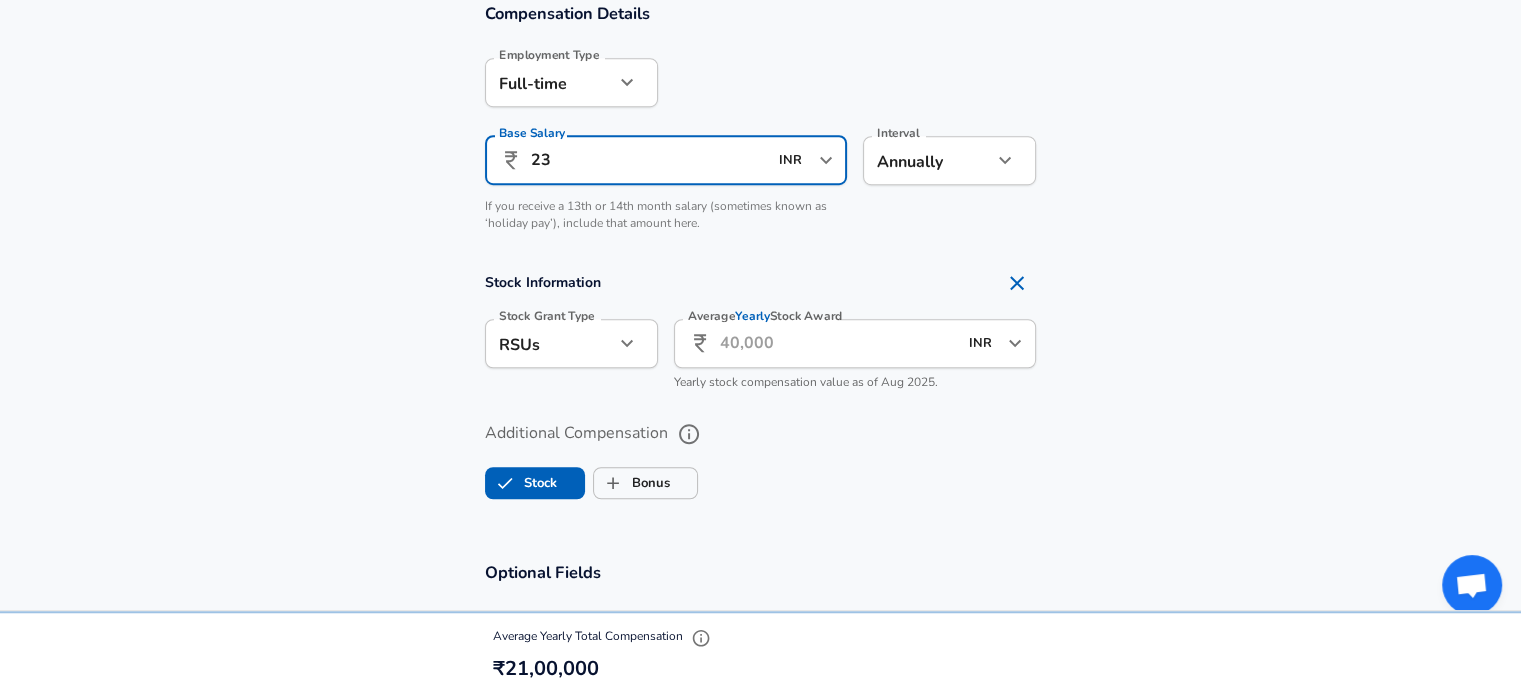 type on "2" 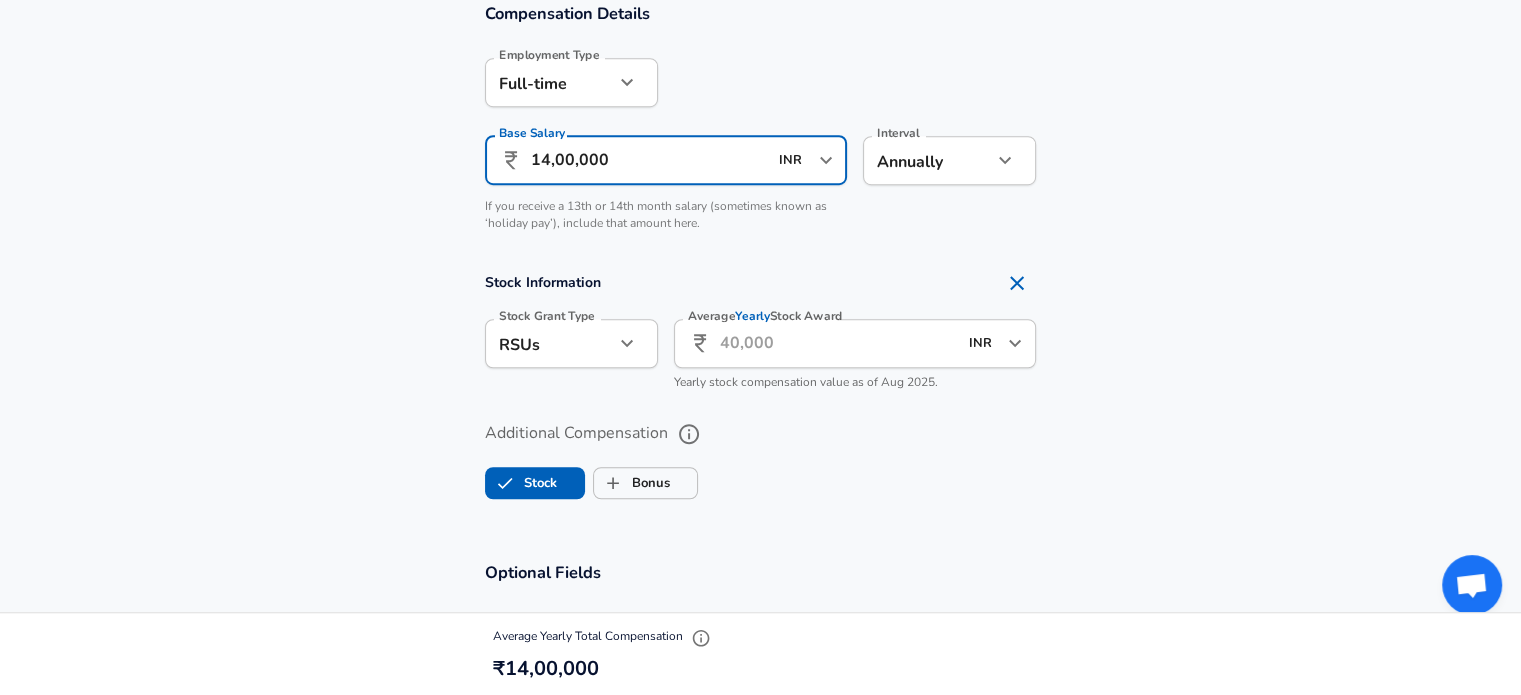 type on "14,00,000" 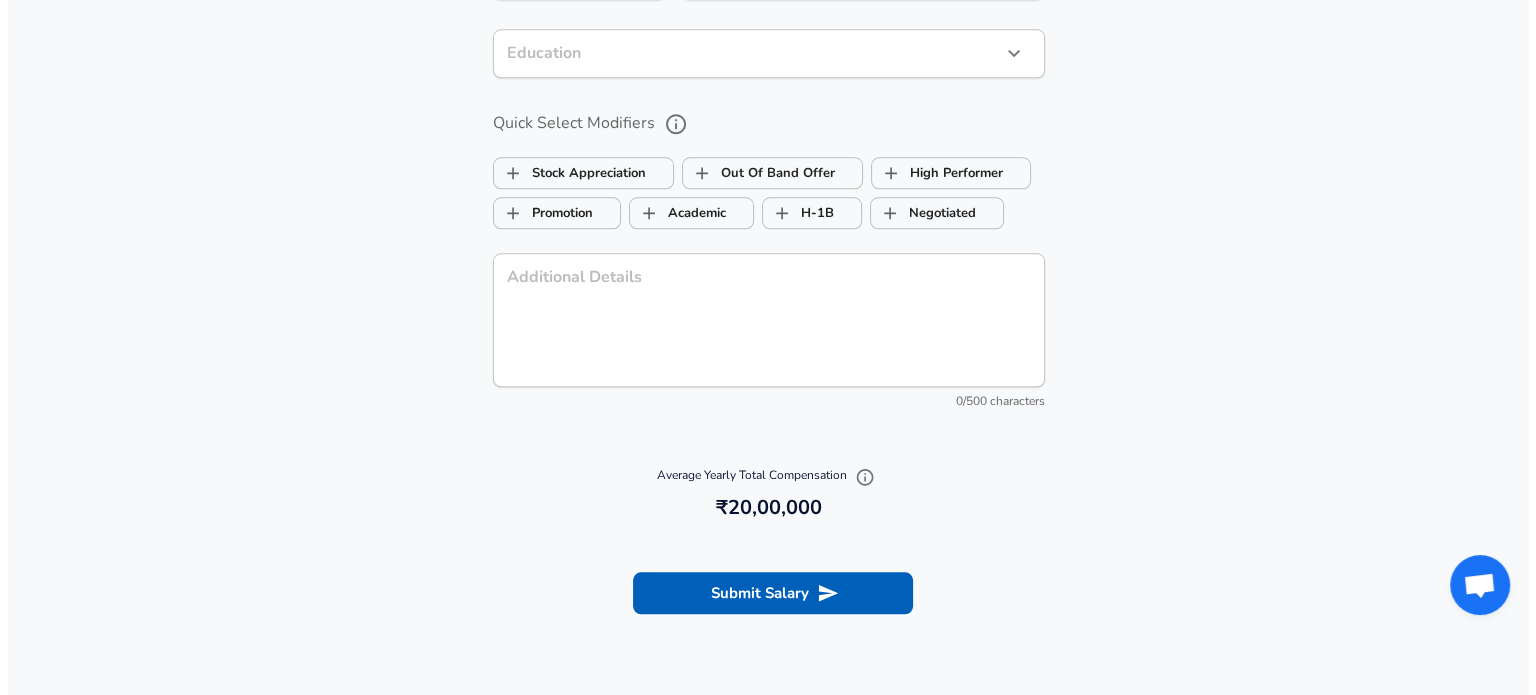 scroll, scrollTop: 2122, scrollLeft: 0, axis: vertical 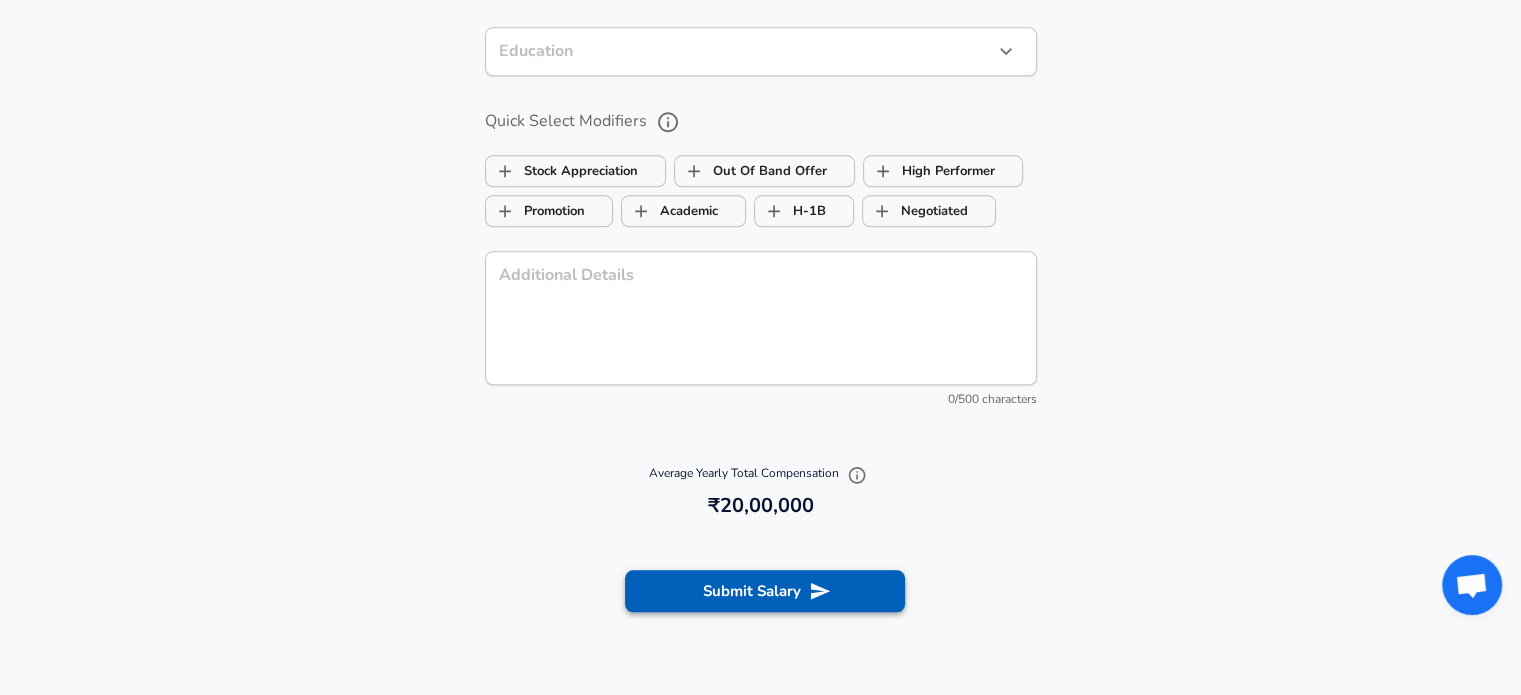 type on "6,00,000" 